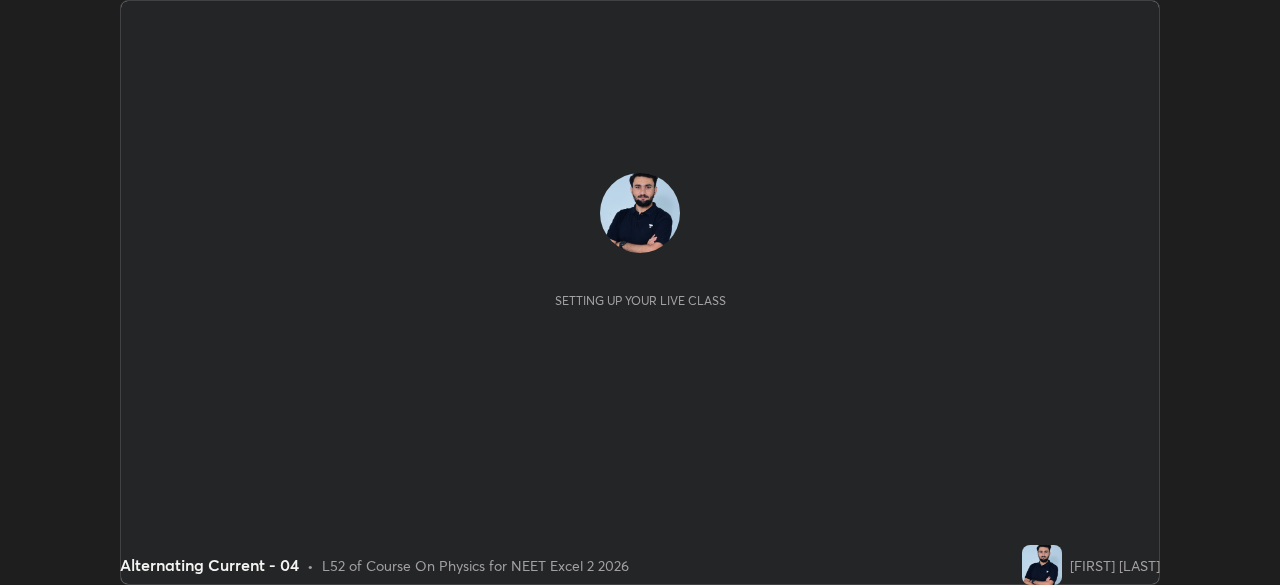 scroll, scrollTop: 0, scrollLeft: 0, axis: both 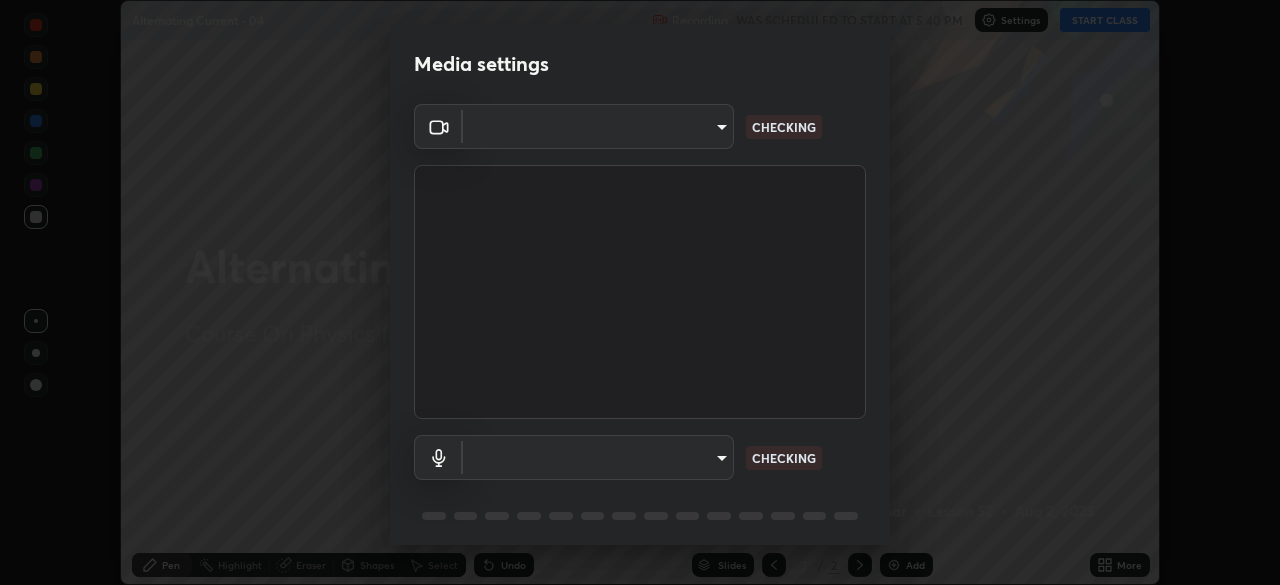 type on "c08bce05bf8d5aea718a1be68f52da0599af41aa0cc24399225b9d00f0db6711" 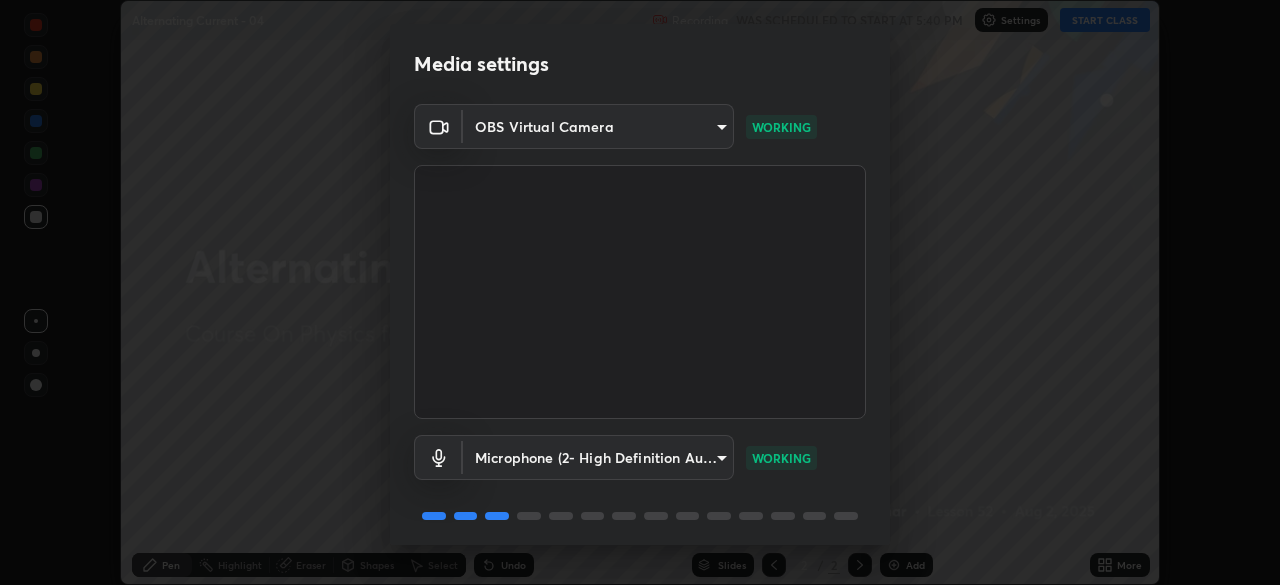 click at bounding box center [640, 292] 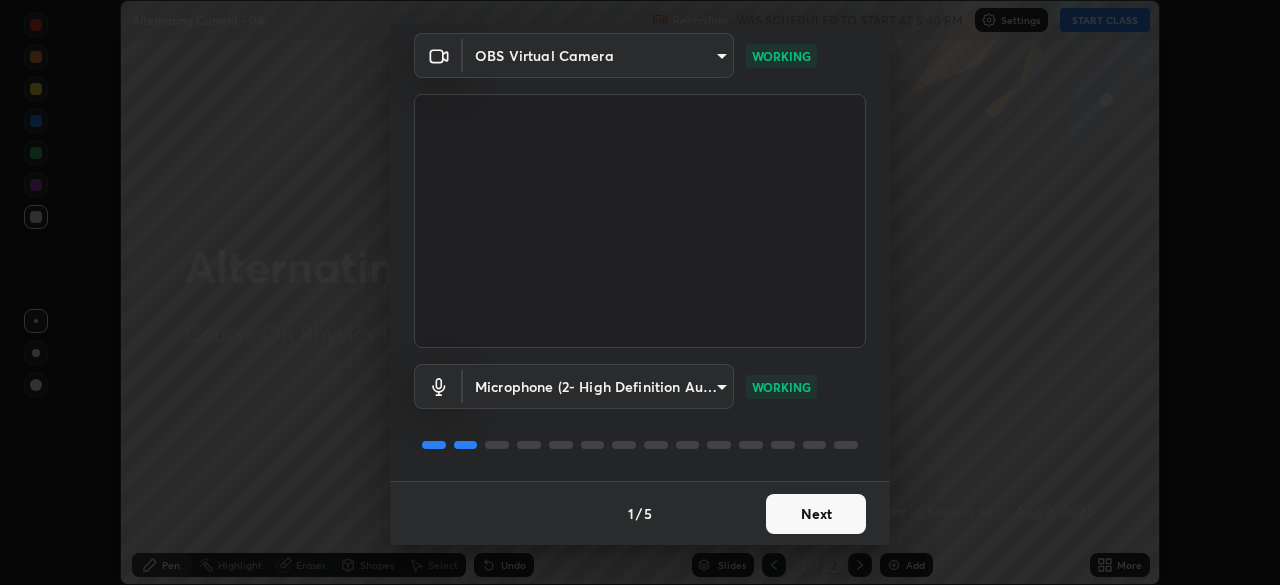 click on "Next" at bounding box center [816, 514] 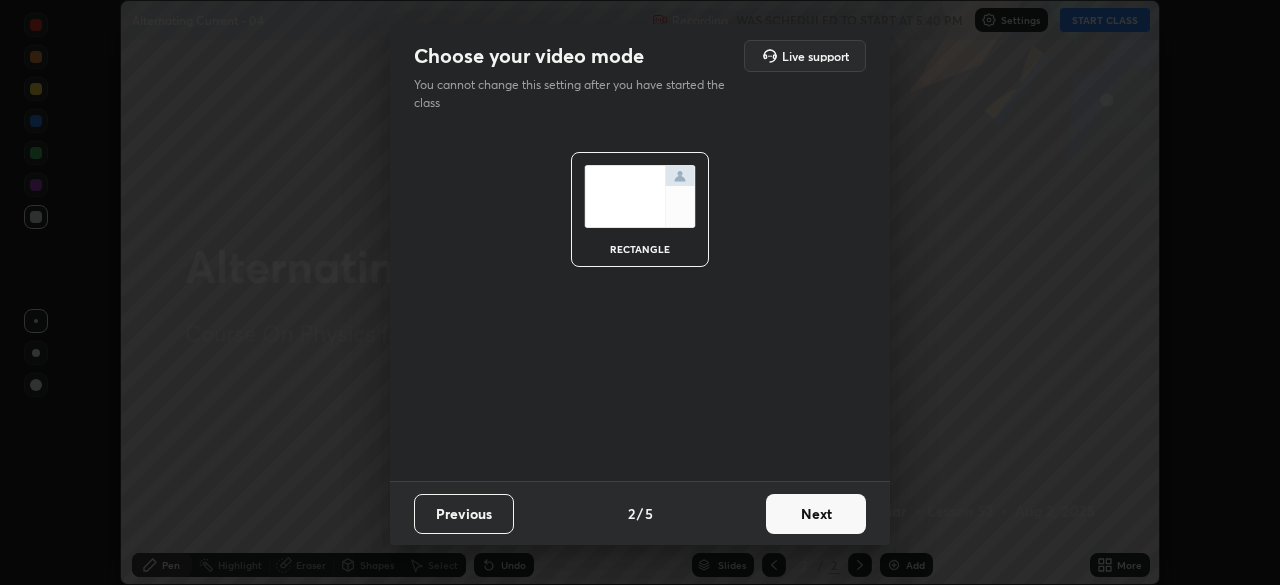 scroll, scrollTop: 0, scrollLeft: 0, axis: both 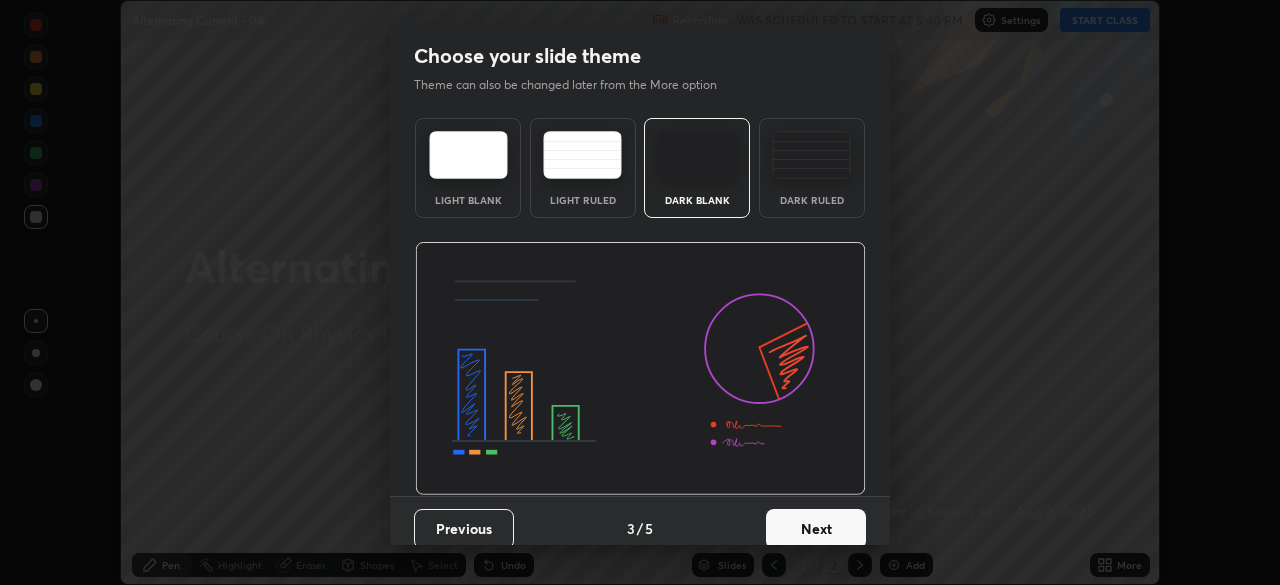 click on "Next" at bounding box center [816, 529] 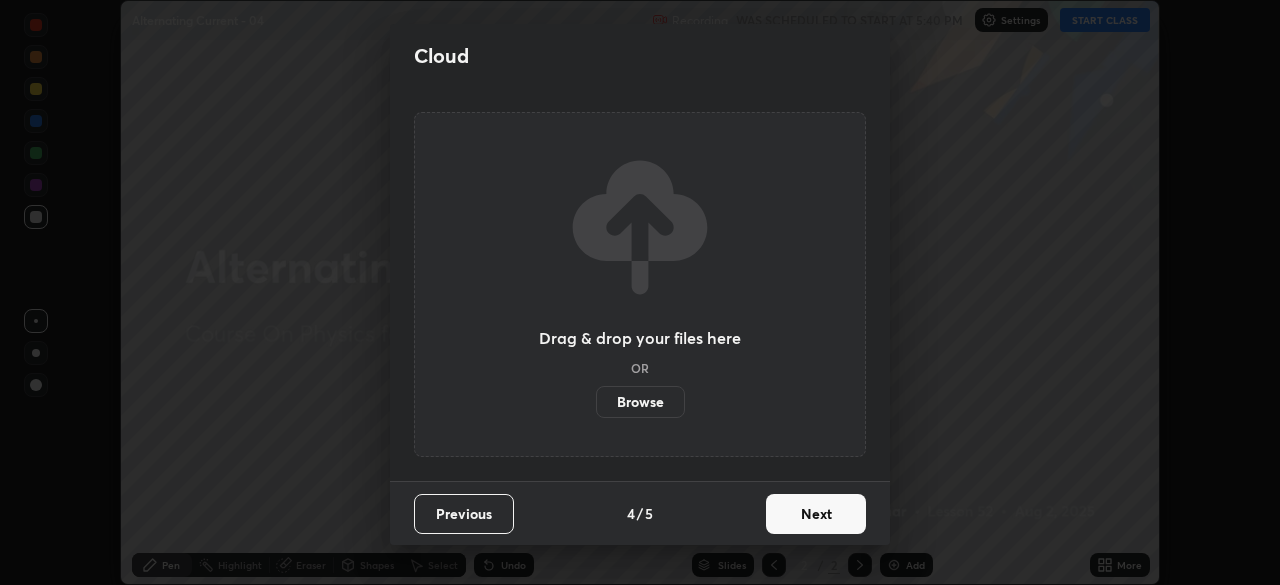 click on "Next" at bounding box center (816, 514) 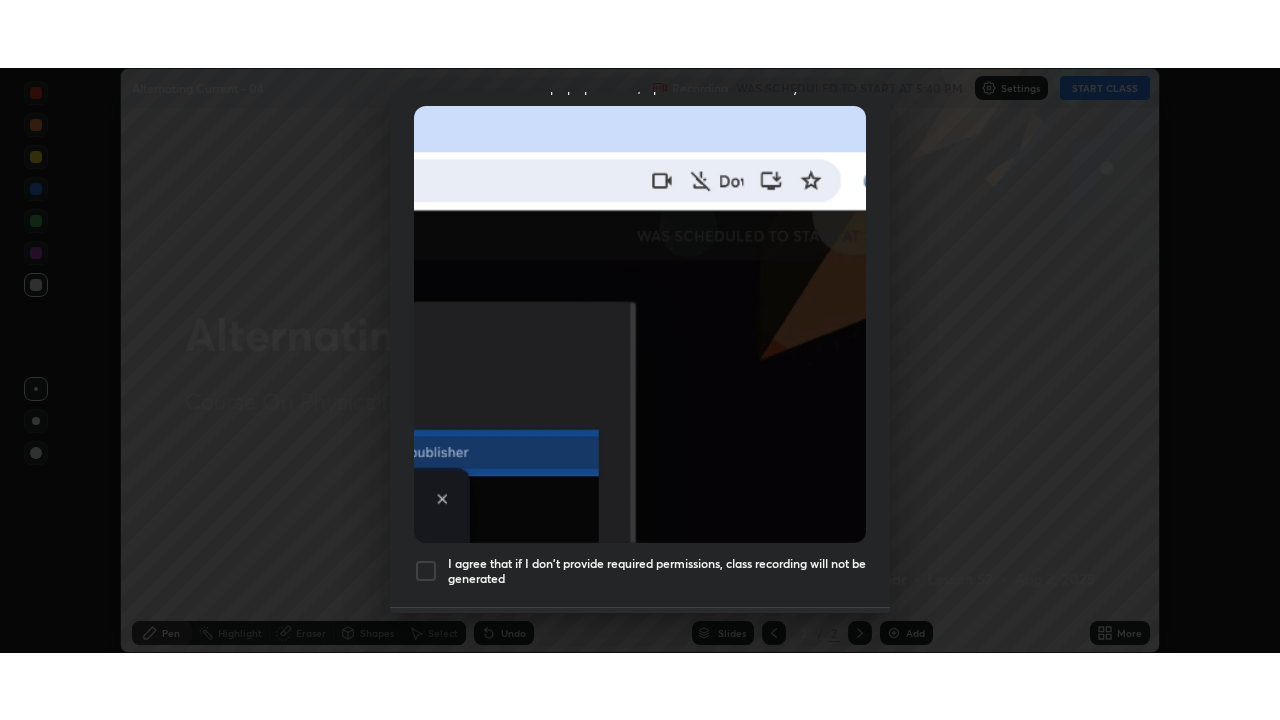 scroll, scrollTop: 440, scrollLeft: 0, axis: vertical 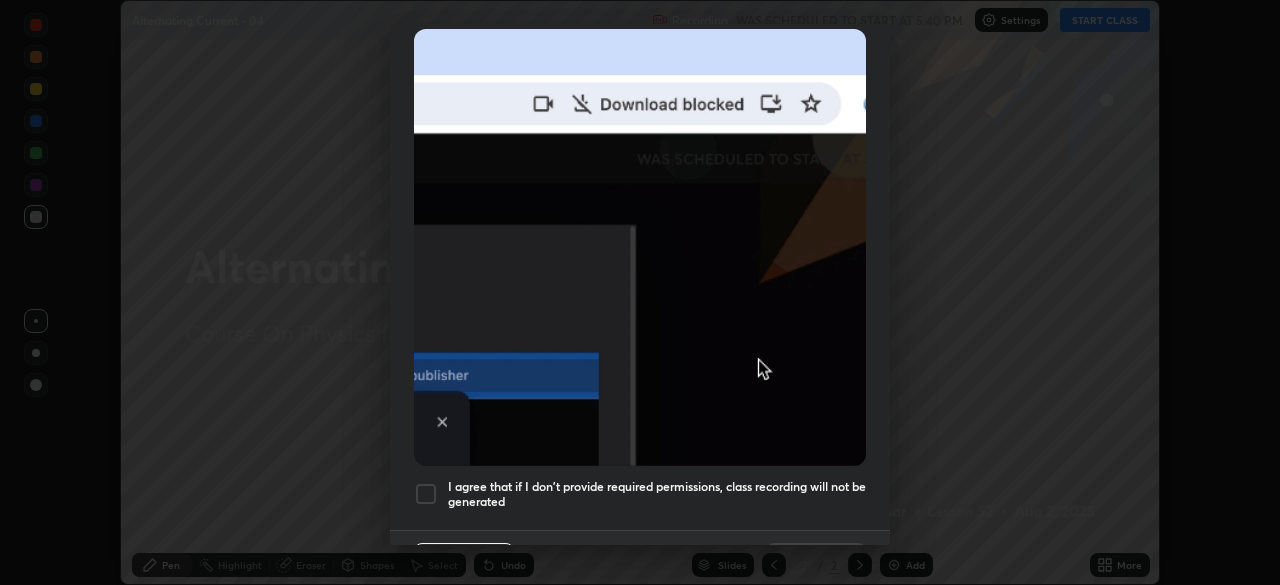 click on "I agree that if I don't provide required permissions, class recording will not be generated" at bounding box center [657, 494] 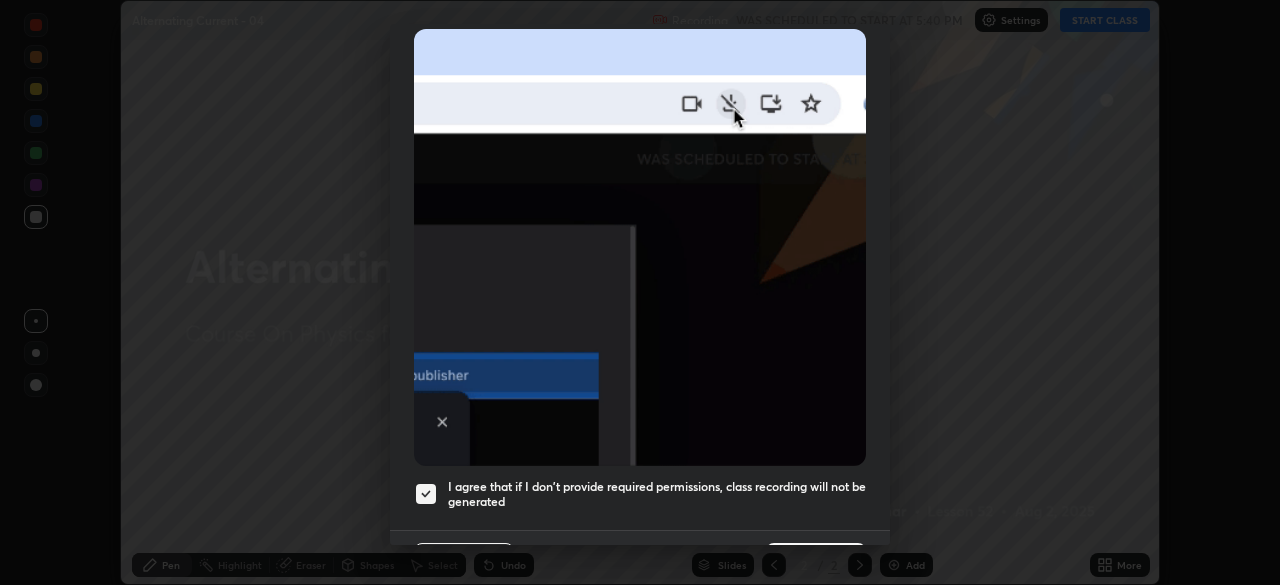click on "Allow automatic downloads Please provide the following download permissions to ensure class recording is generating without any issues. Allow "Download multiple files" if prompted: If download blocked popup comes, open it and then "Always allow": I agree that if I don't provide required permissions, class recording will not be generated Previous 5 / 5 Done" at bounding box center (640, 292) 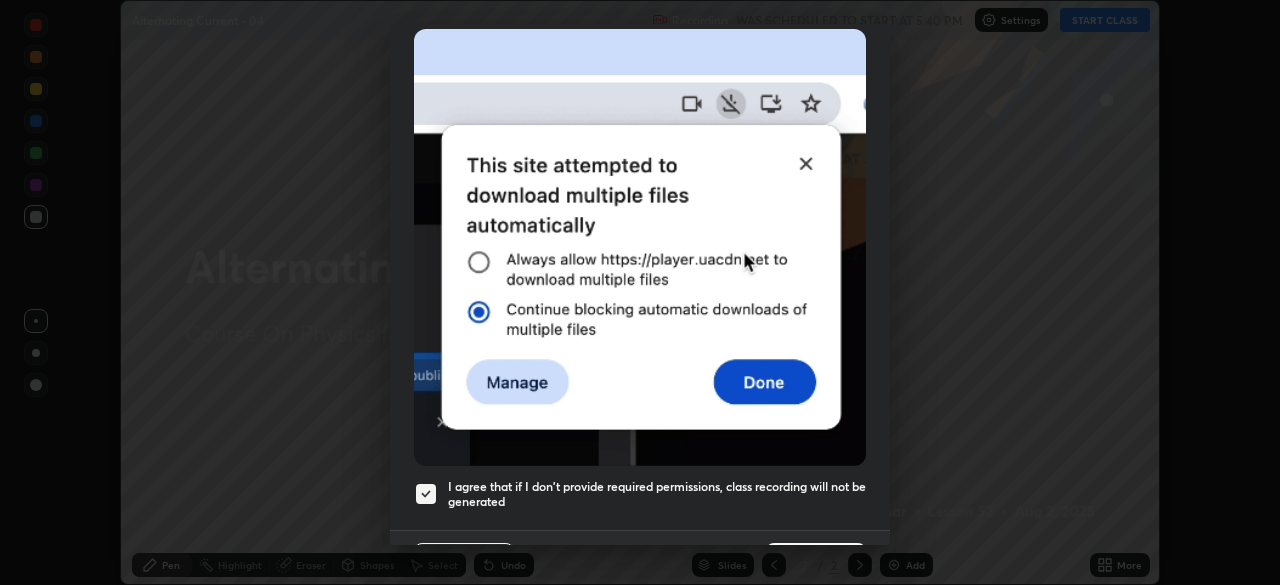 click on "Done" at bounding box center (816, 563) 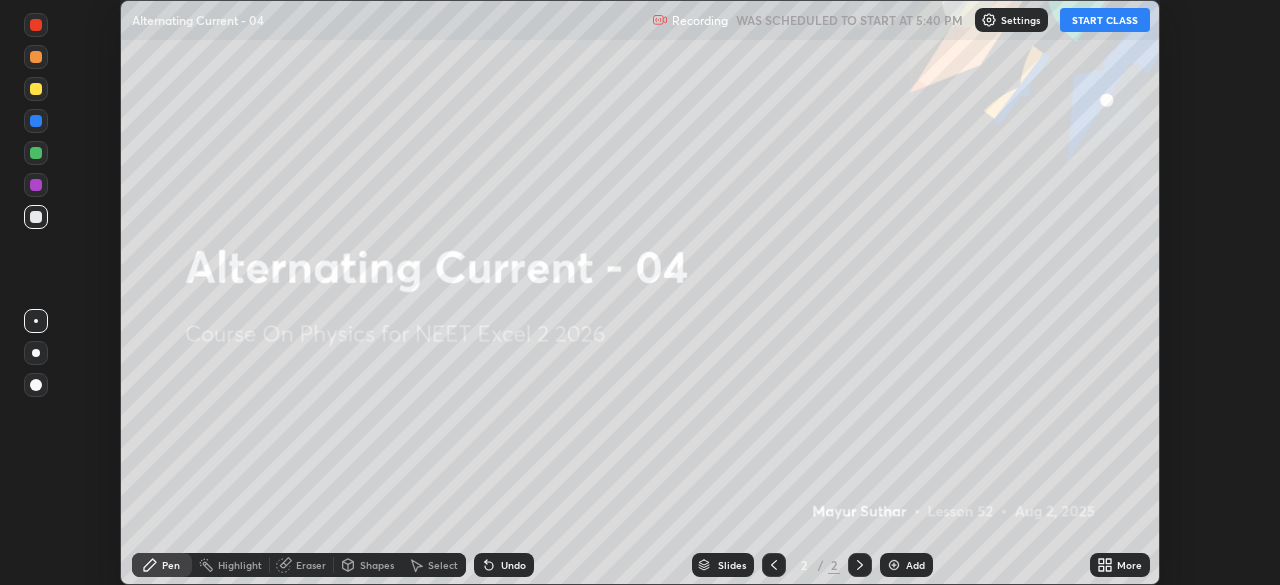 click 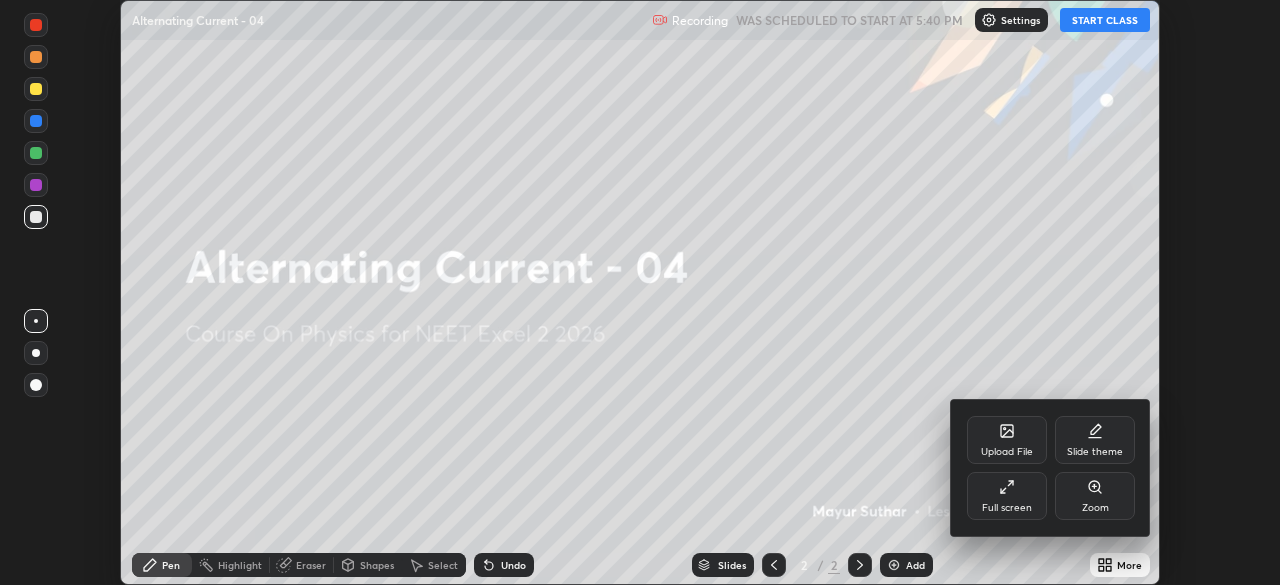 click on "Full screen" at bounding box center [1007, 496] 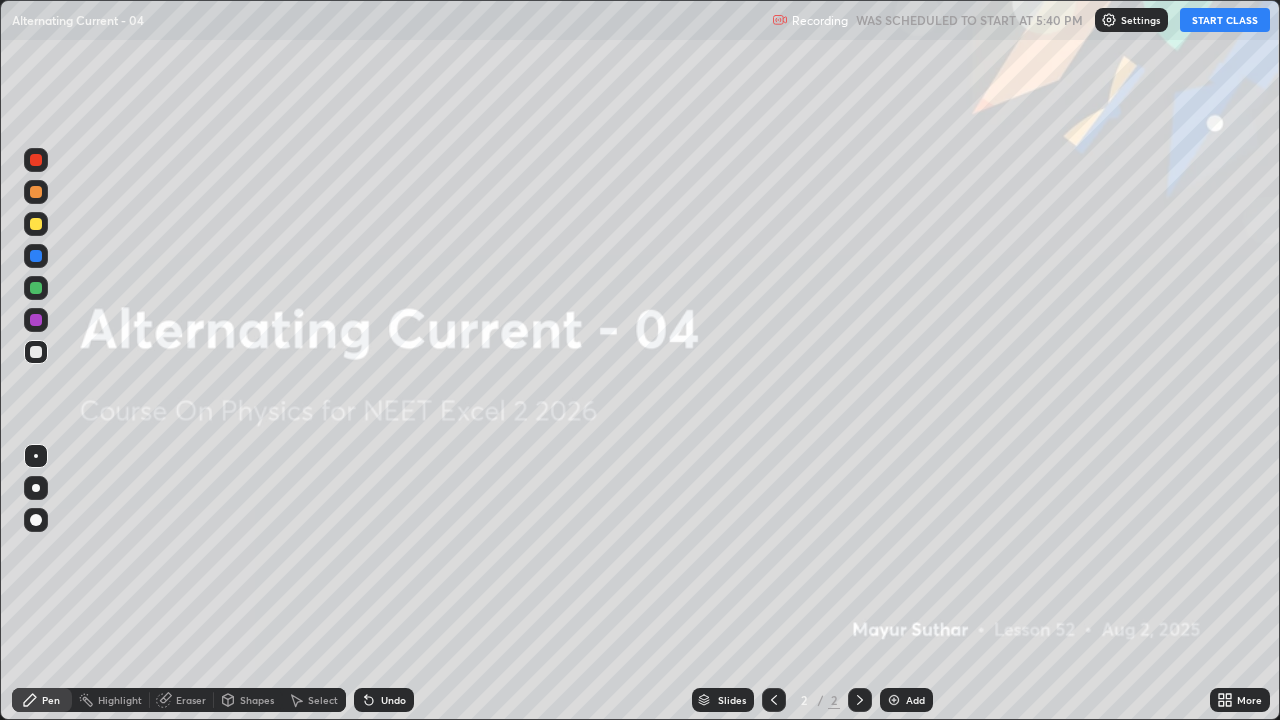 scroll, scrollTop: 99280, scrollLeft: 98720, axis: both 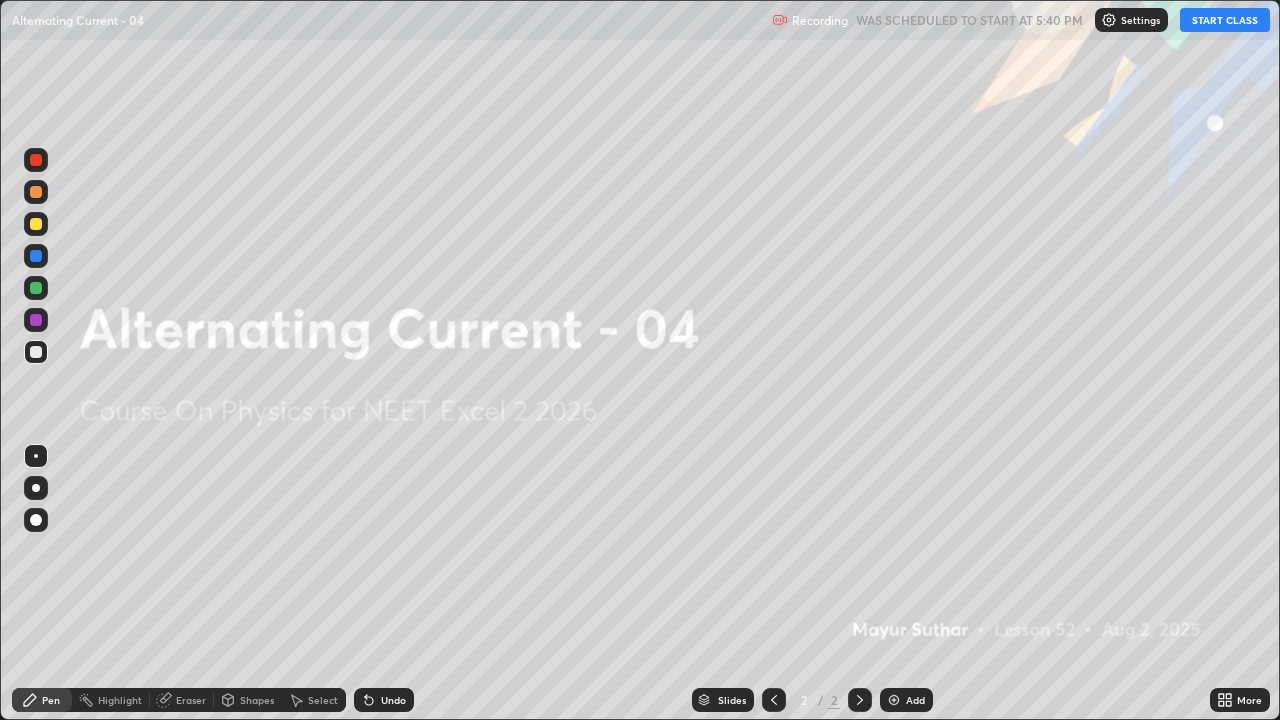 click on "Add" at bounding box center [915, 700] 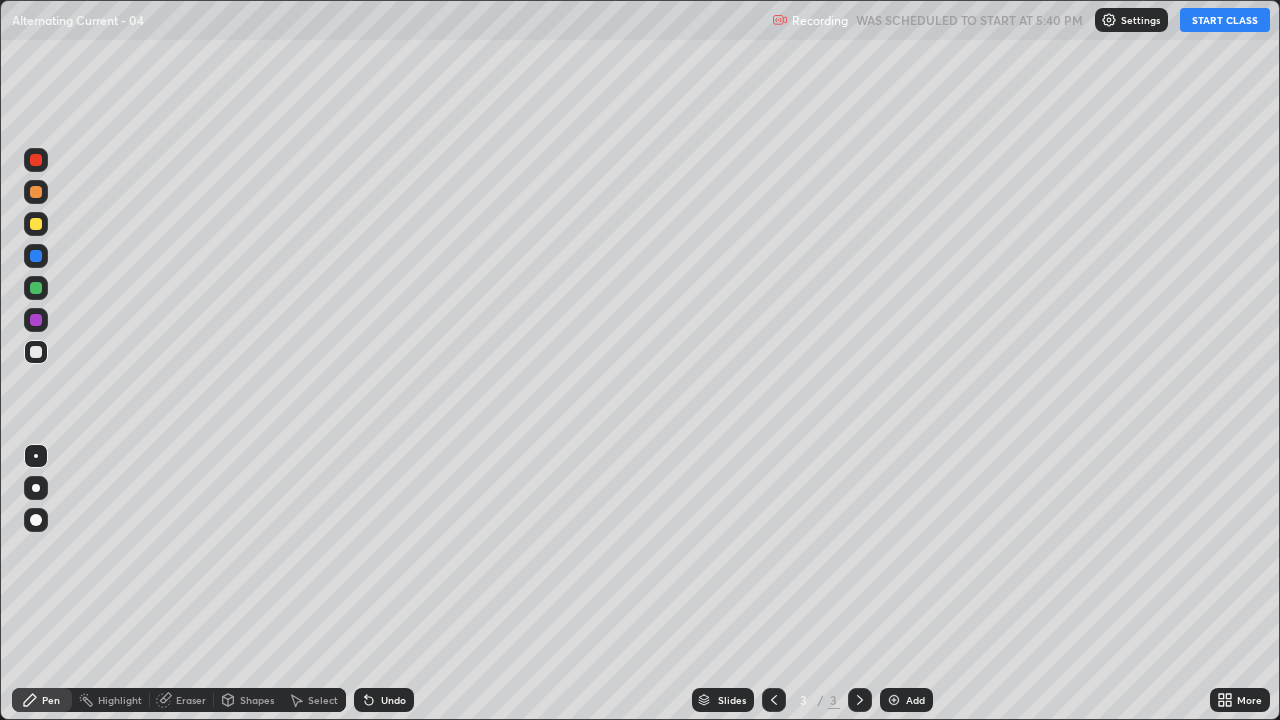 click 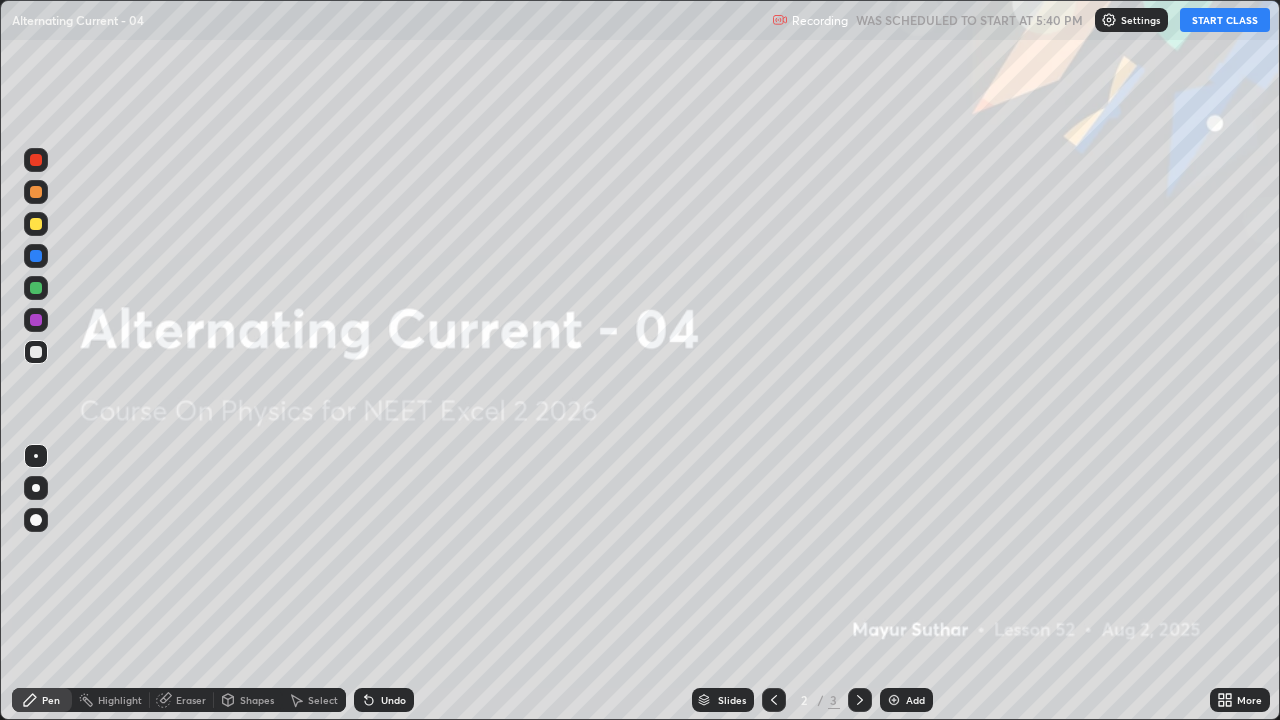 click on "START CLASS" at bounding box center [1225, 20] 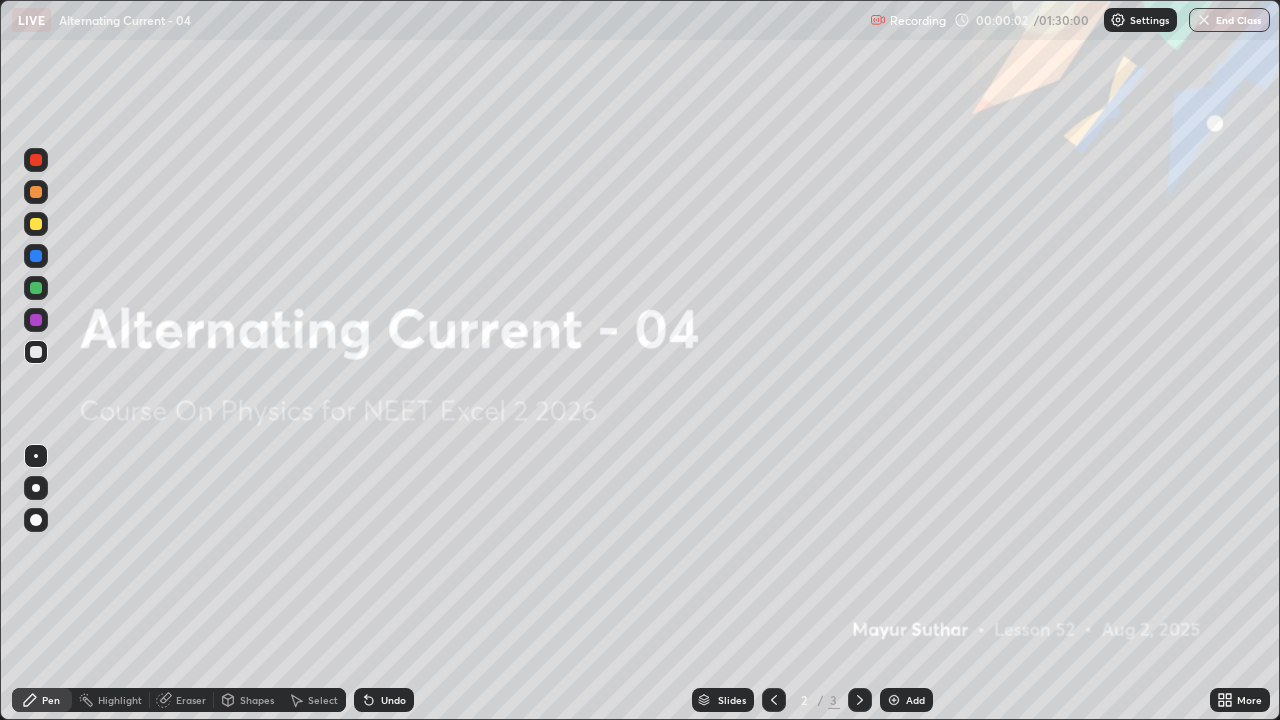 click at bounding box center [36, 520] 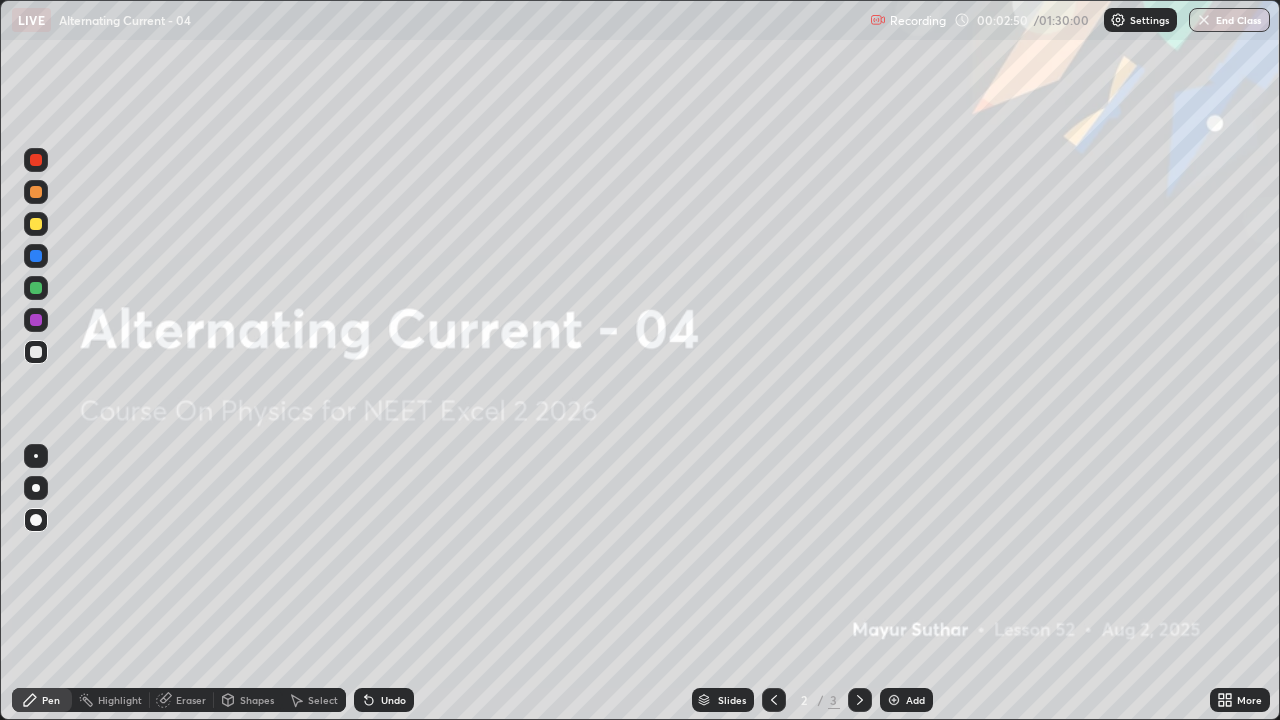 click 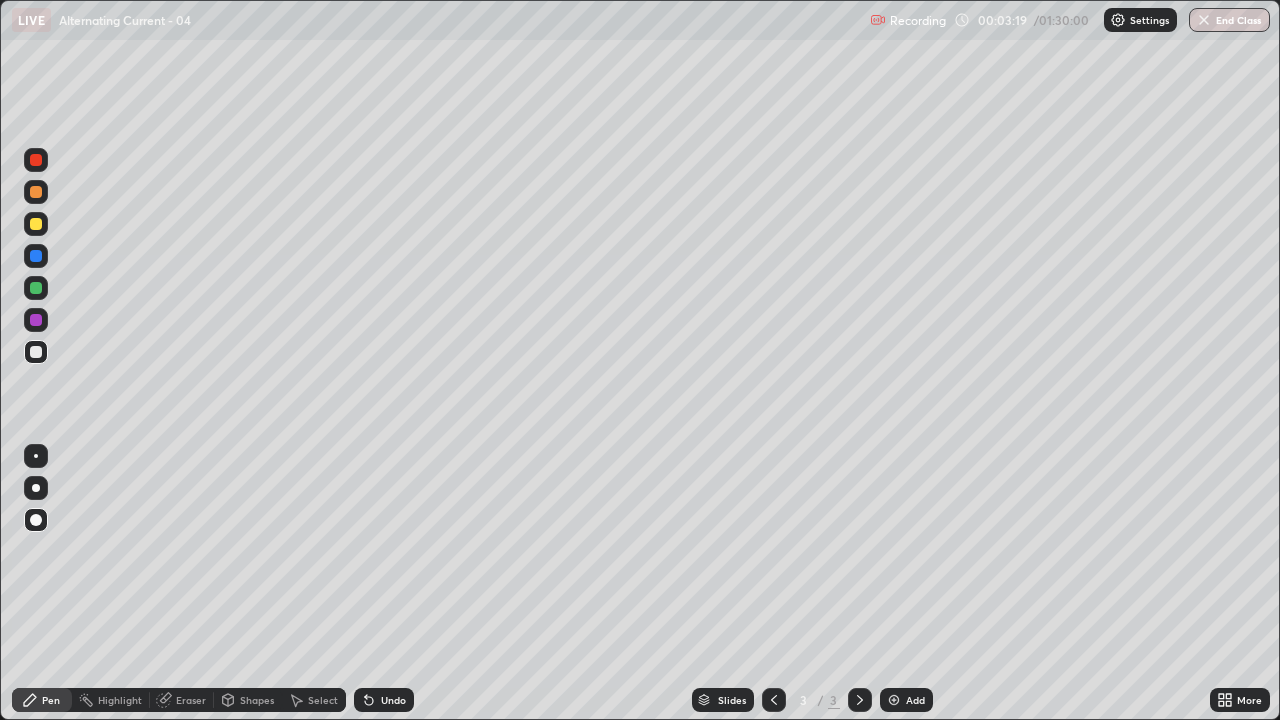 click on "Undo" at bounding box center (384, 700) 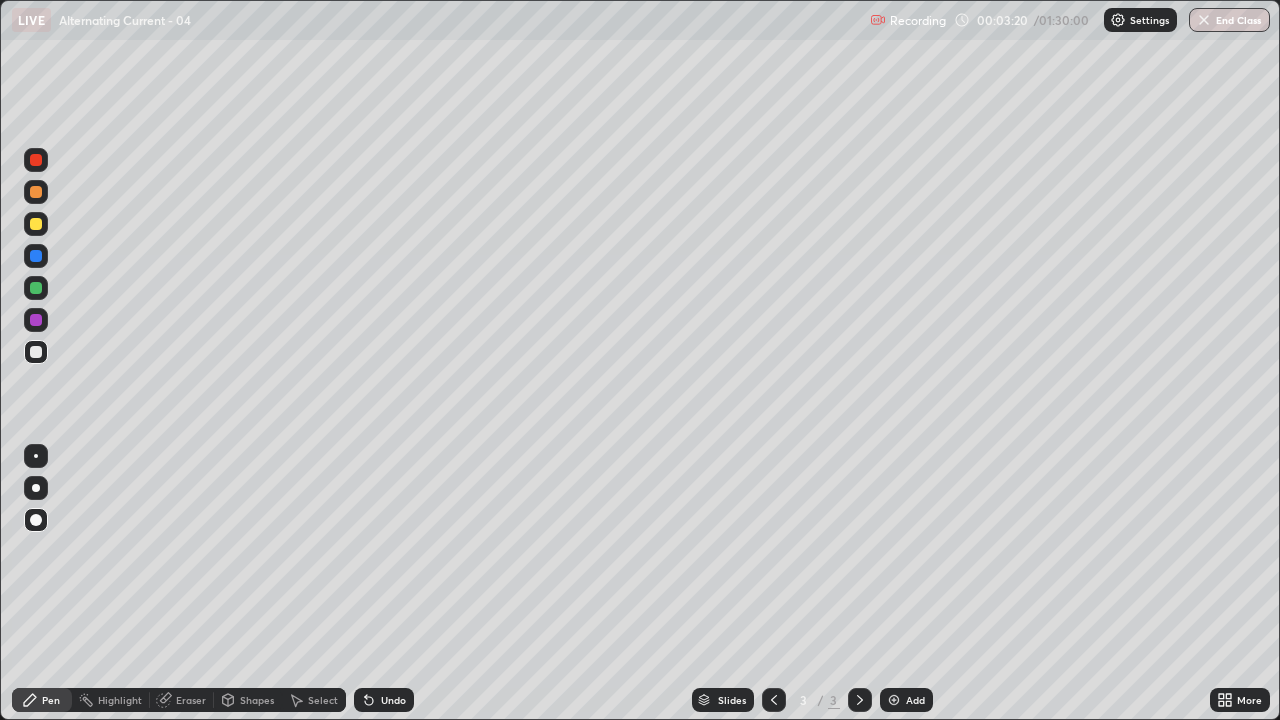 click on "Undo" at bounding box center (393, 700) 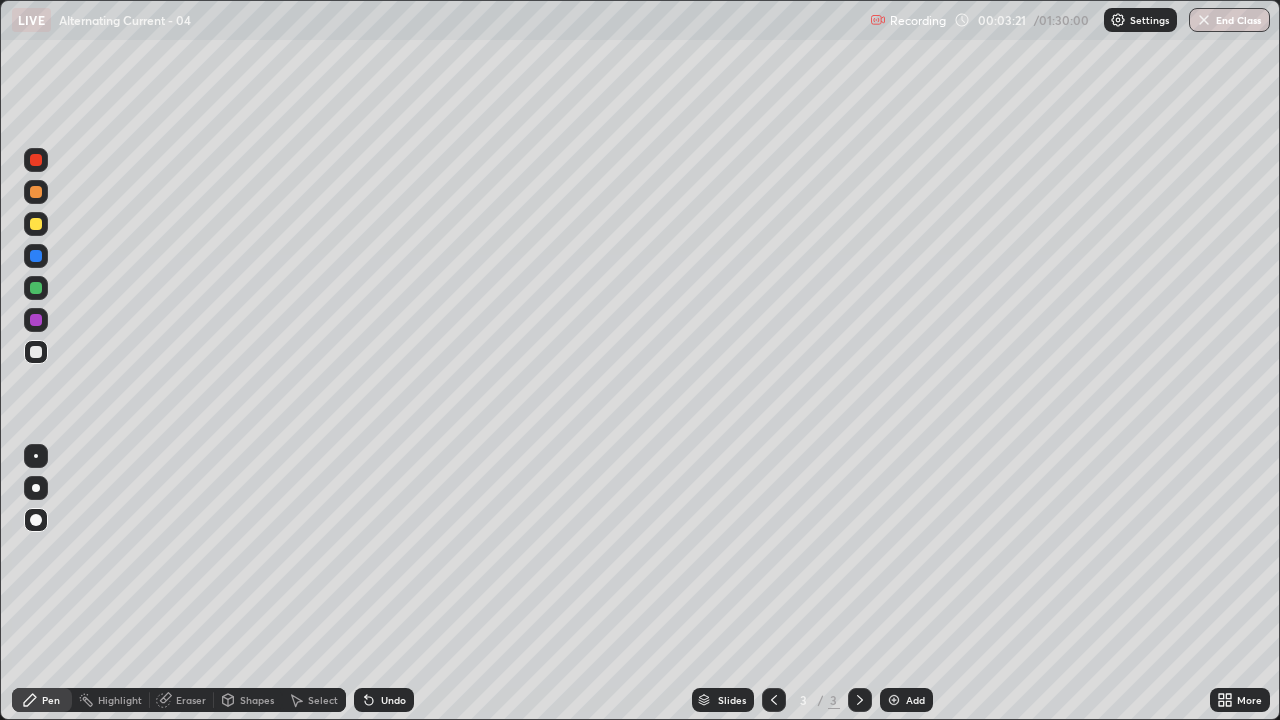 click 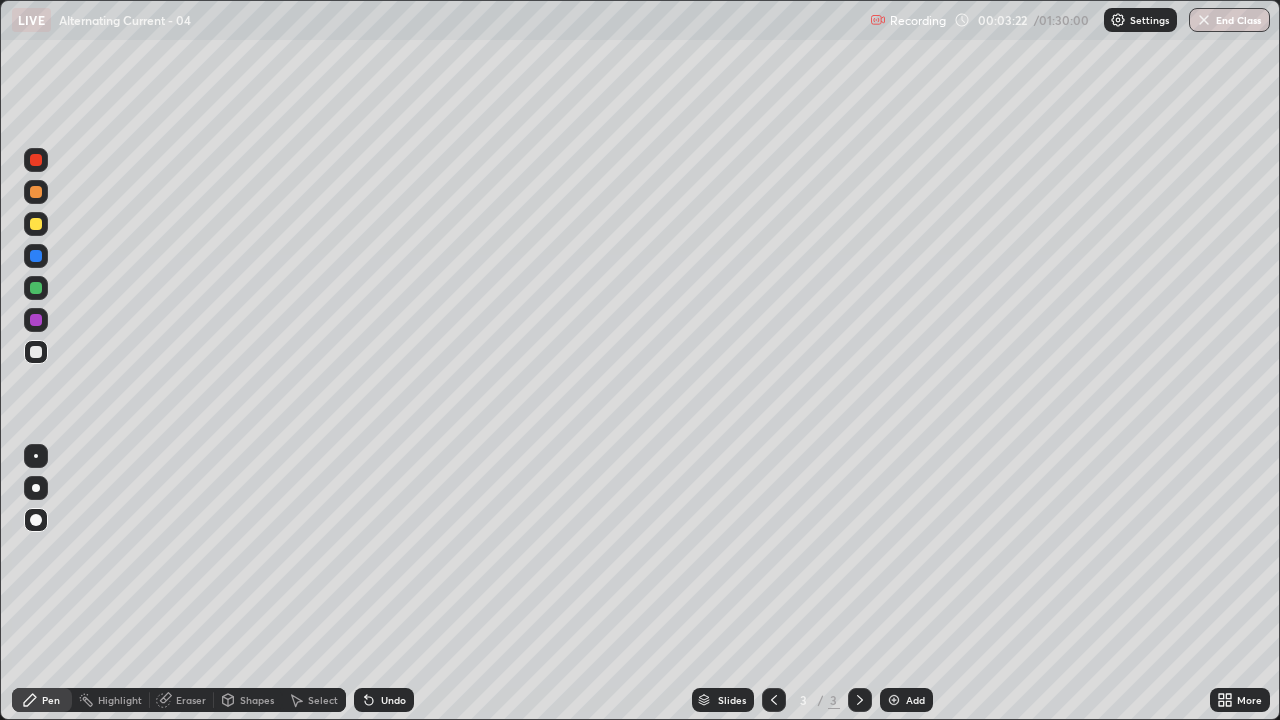 click on "Undo" at bounding box center [380, 700] 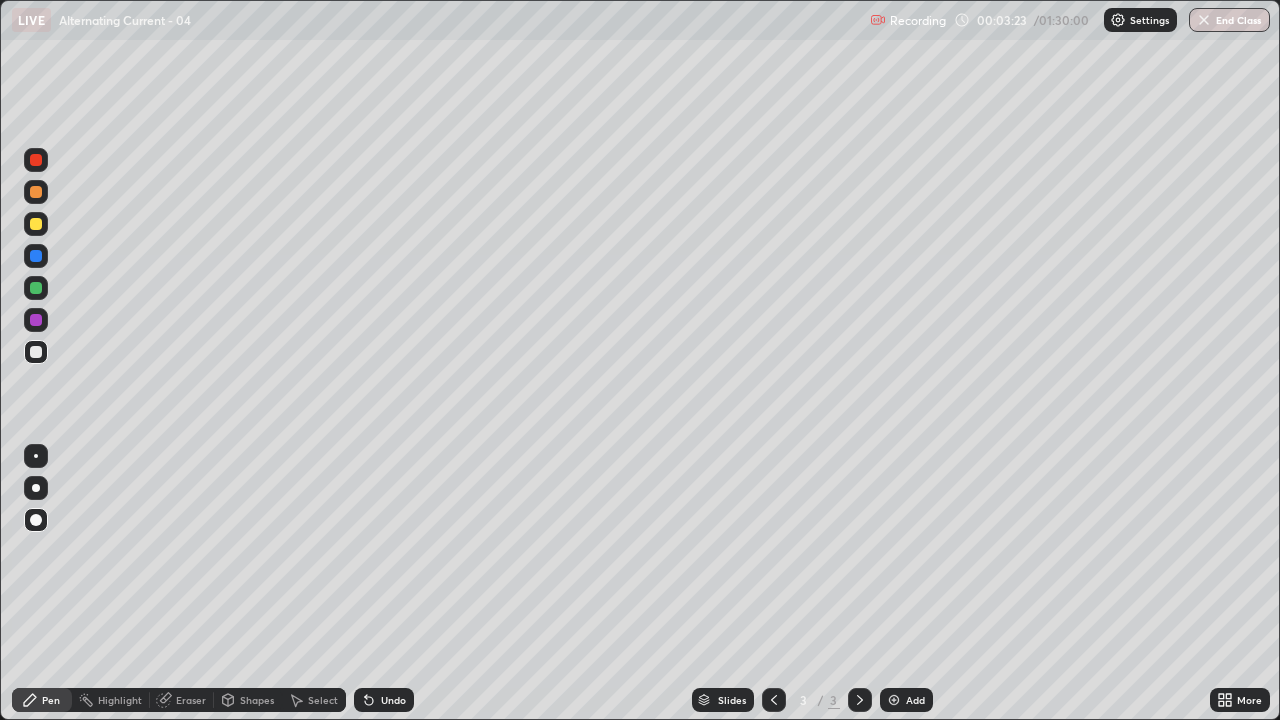 click on "Undo" at bounding box center (384, 700) 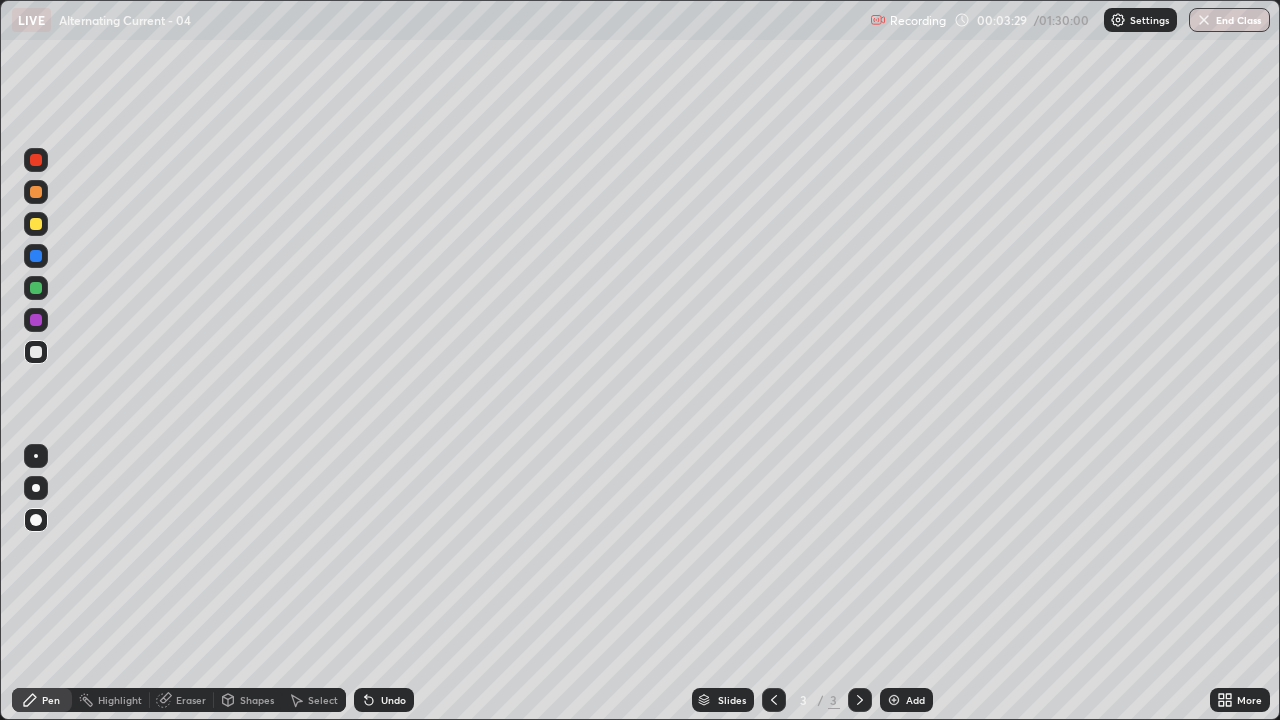 click 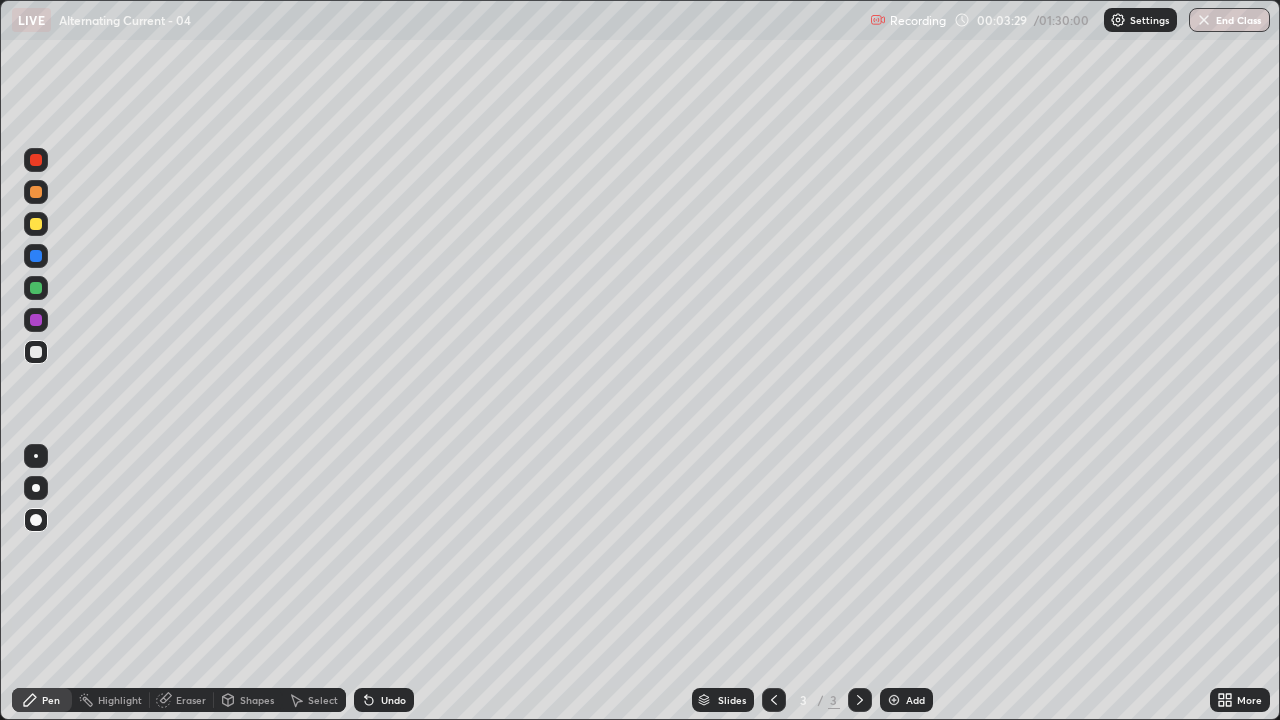 click 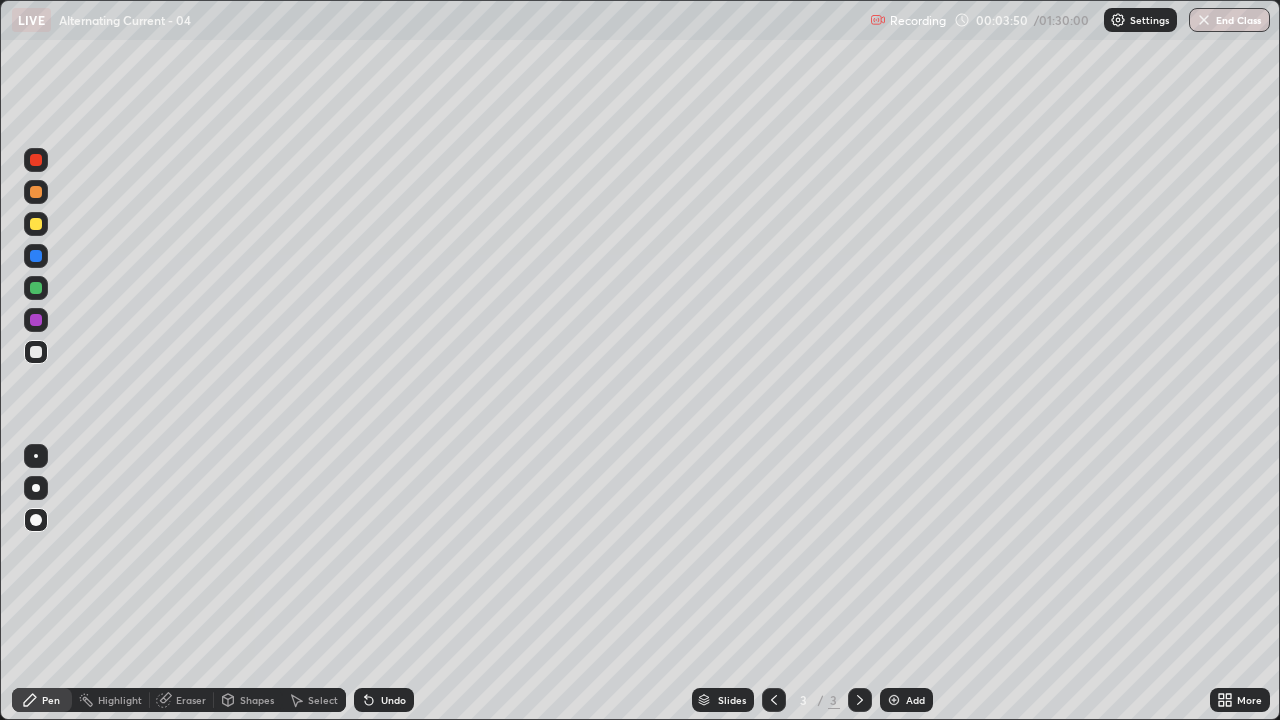 click at bounding box center [36, 224] 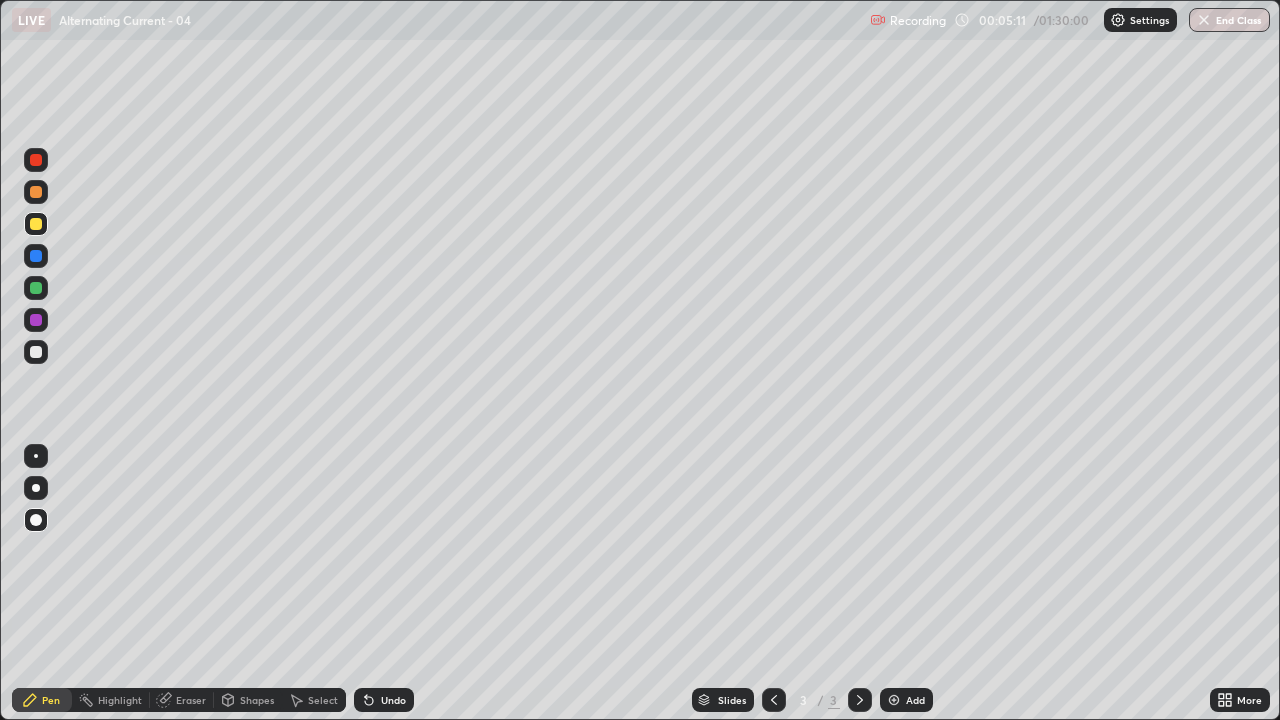 click on "Undo" at bounding box center [393, 700] 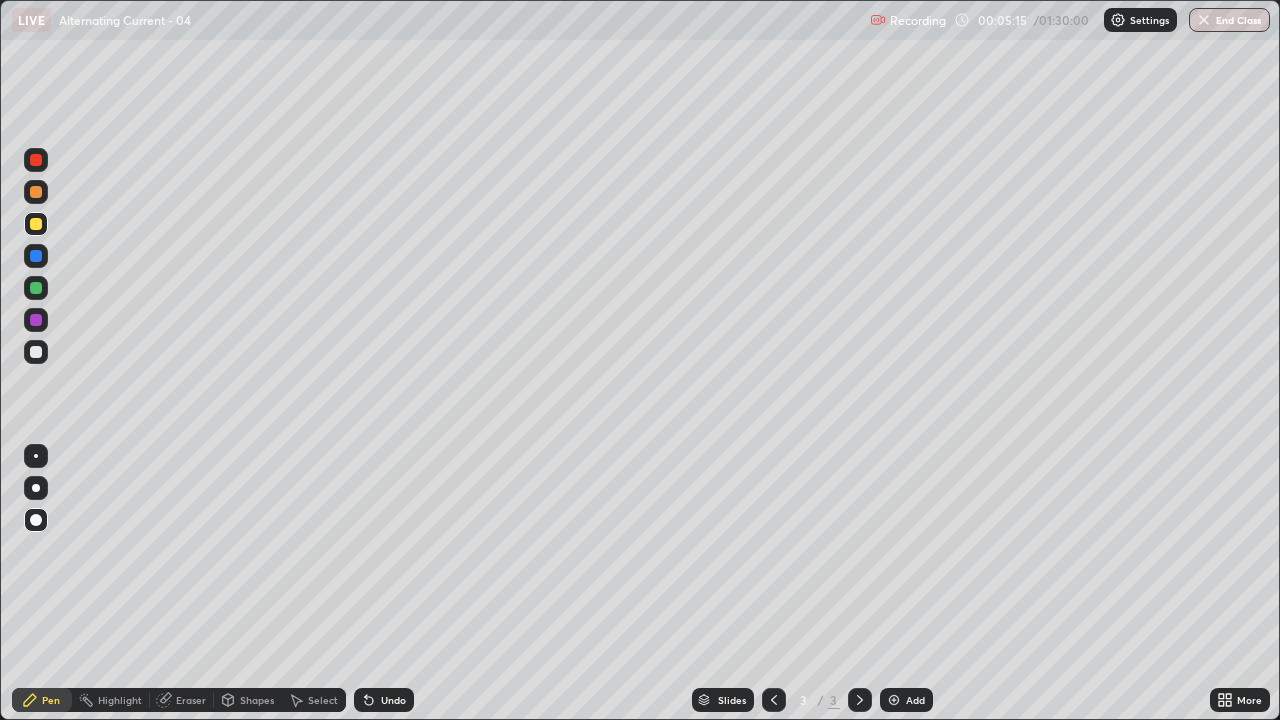 click on "Undo" at bounding box center [384, 700] 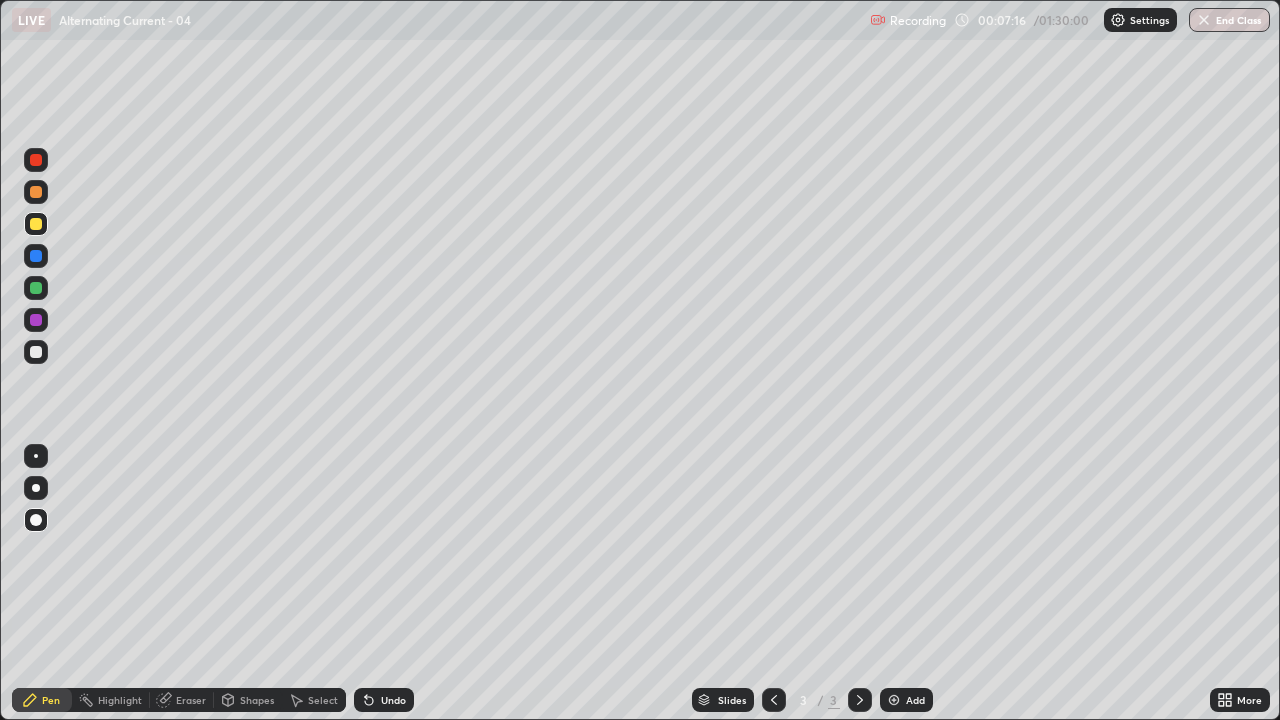 click on "Undo" at bounding box center [393, 700] 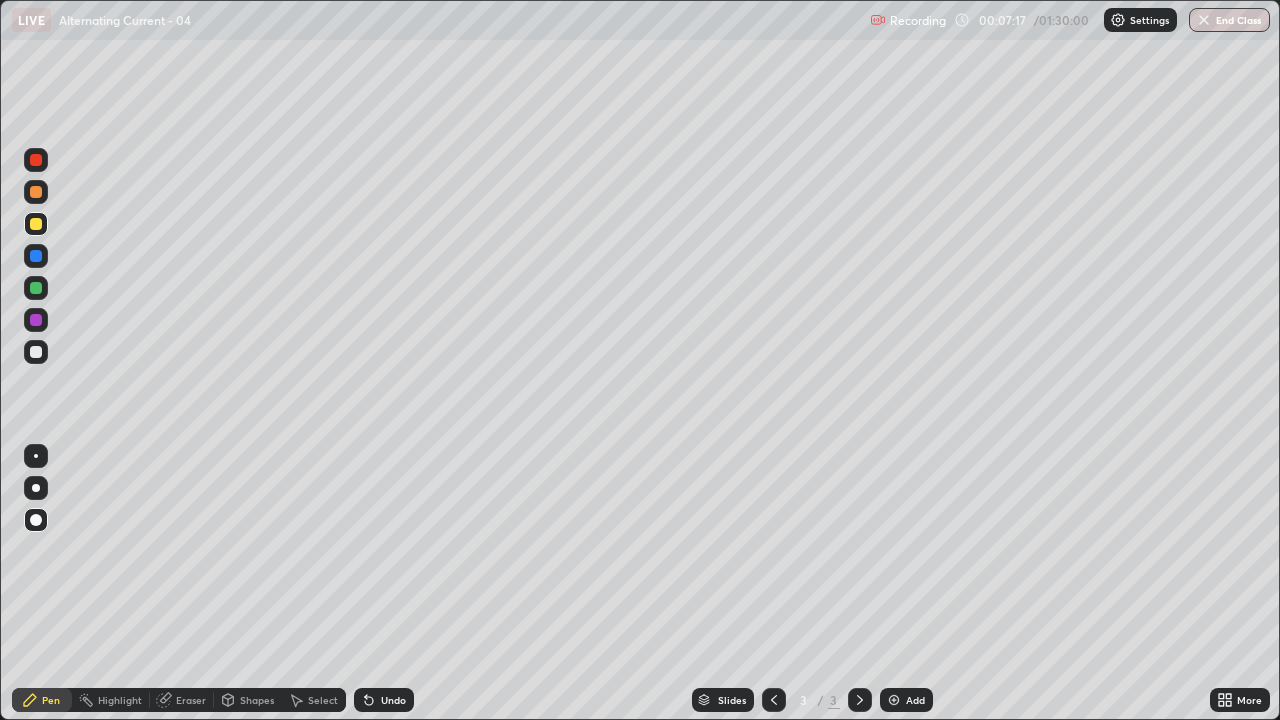 click on "Undo" at bounding box center [393, 700] 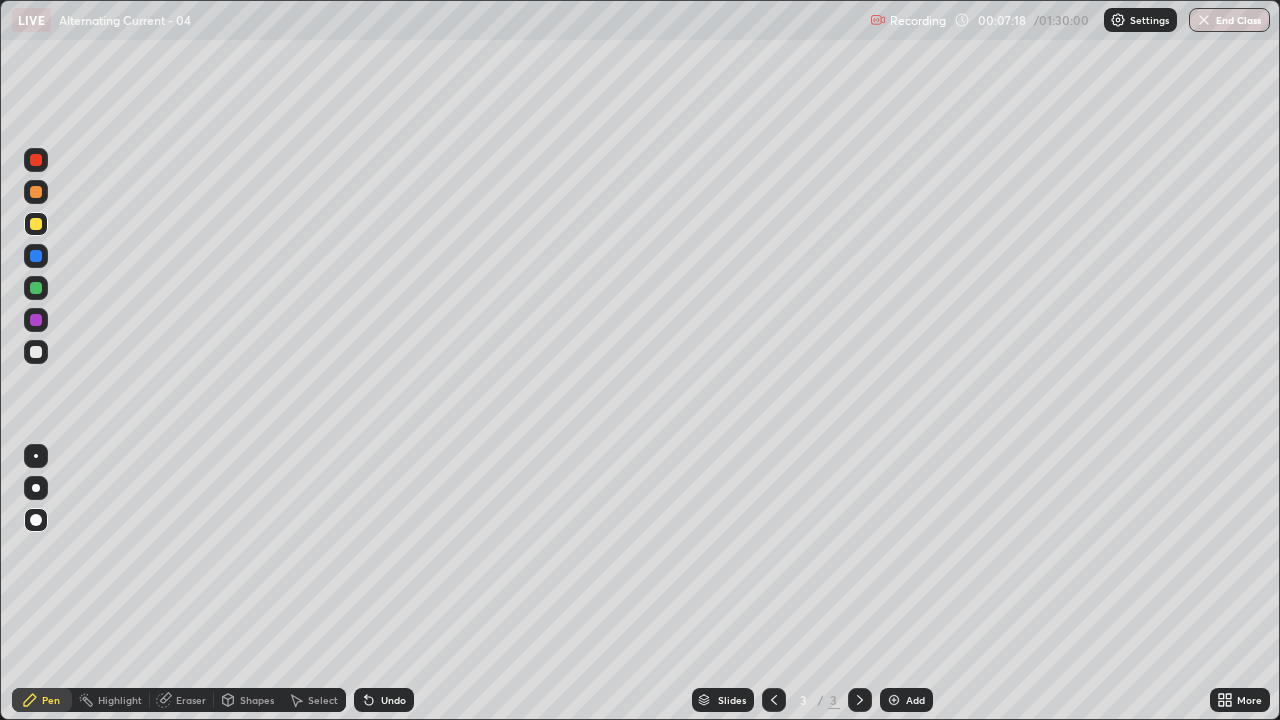click on "Undo" at bounding box center [384, 700] 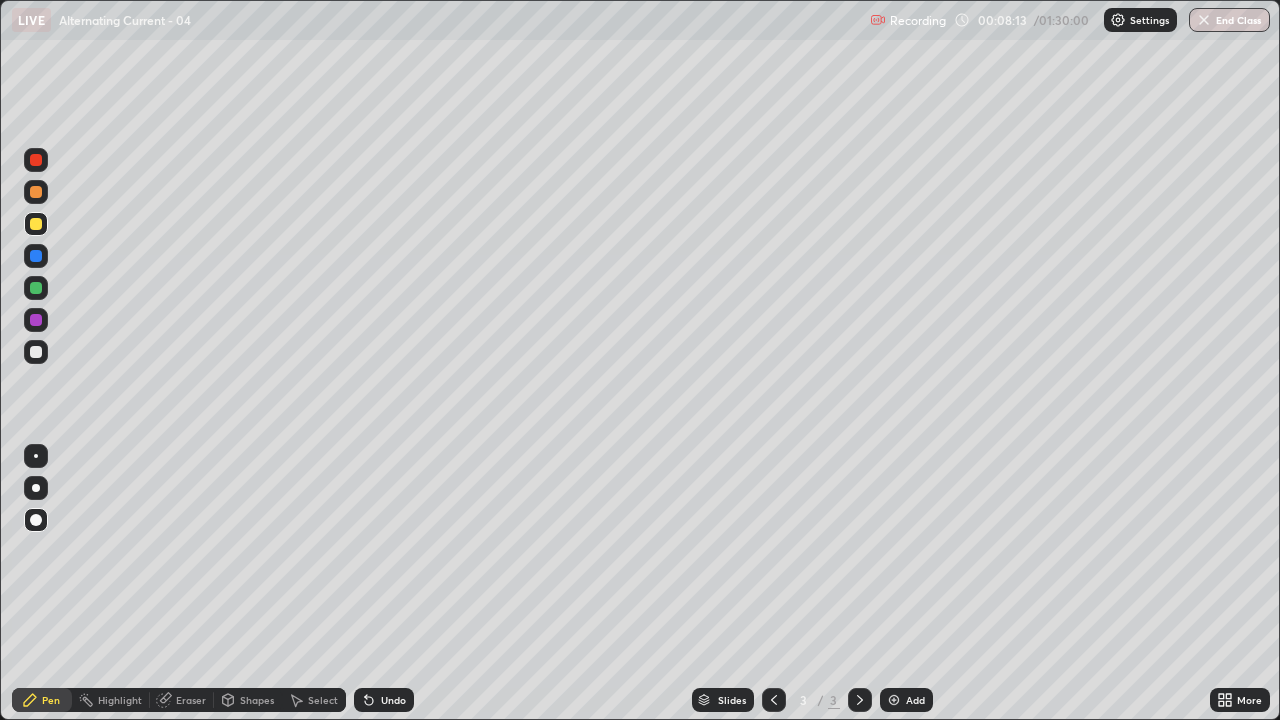 click at bounding box center [36, 256] 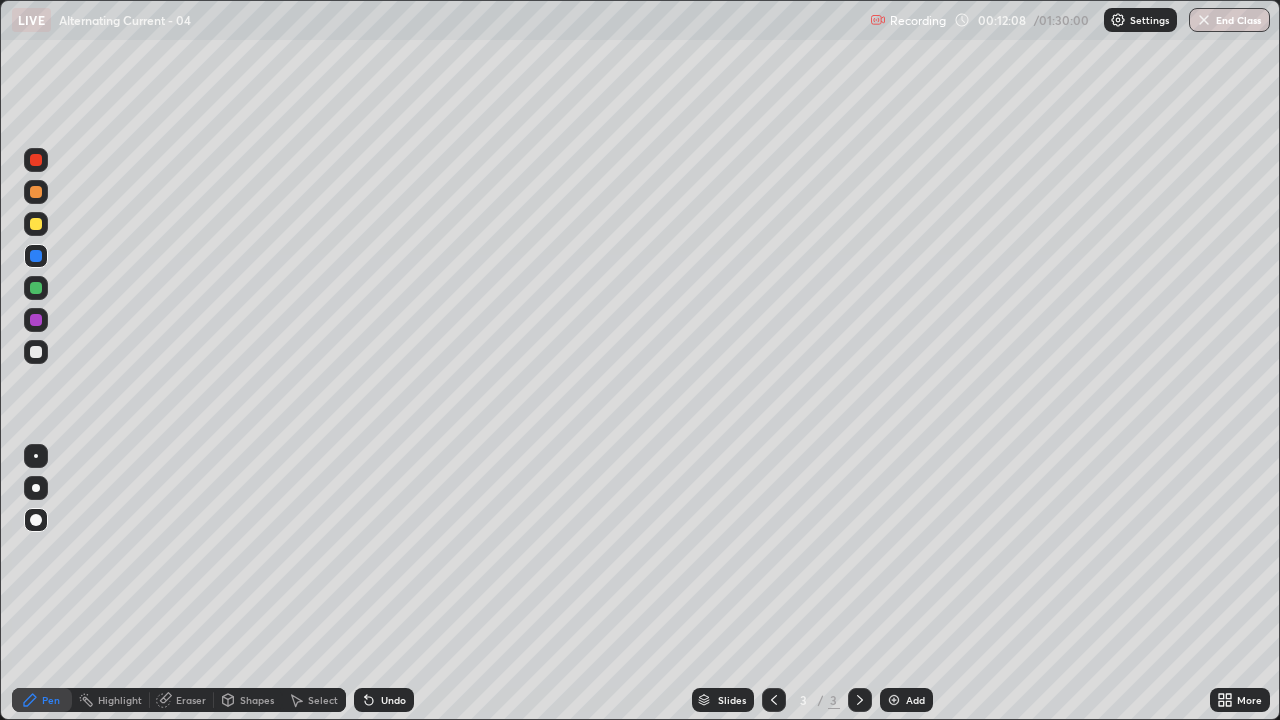 click on "Add" at bounding box center (906, 700) 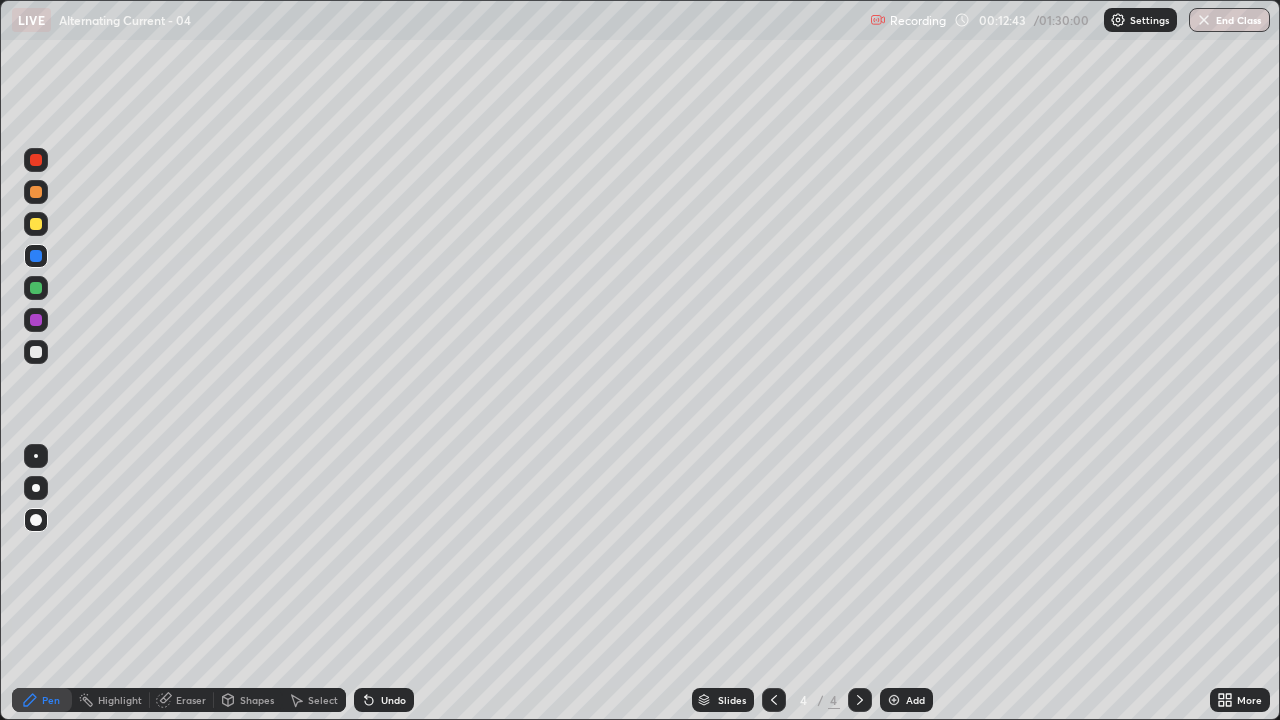 click on "Undo" at bounding box center [393, 700] 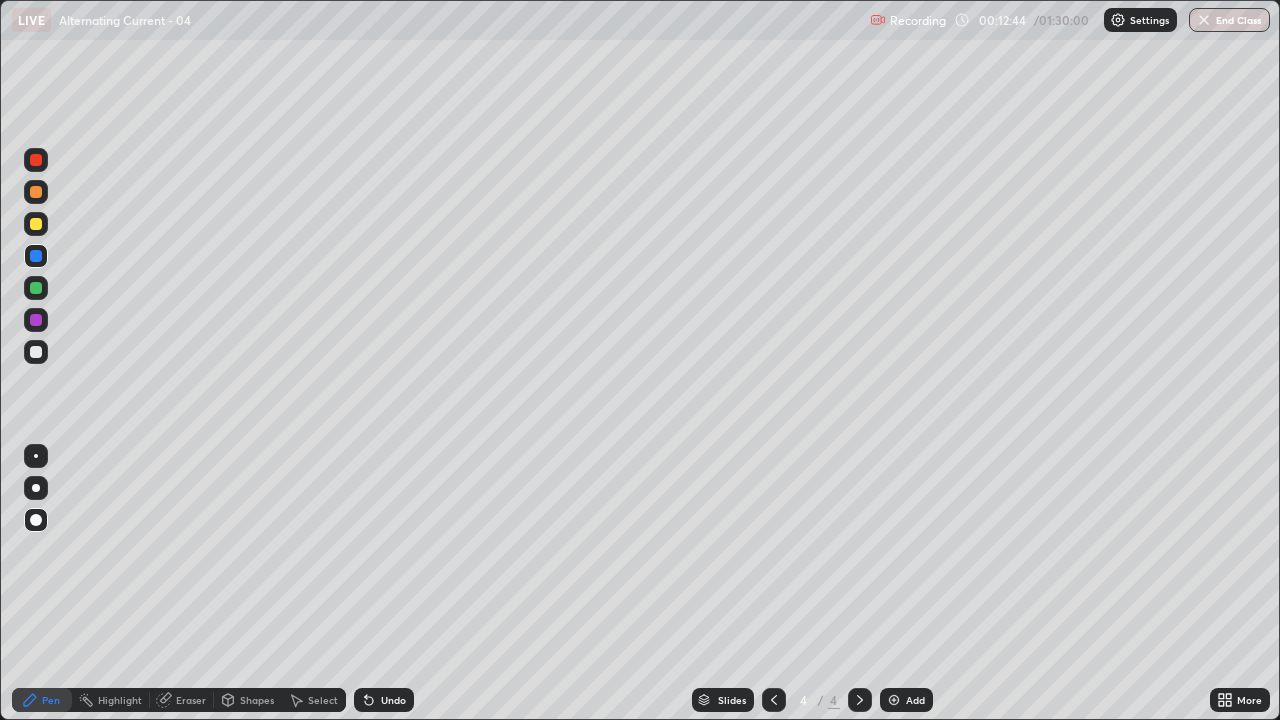 click on "Undo" at bounding box center [384, 700] 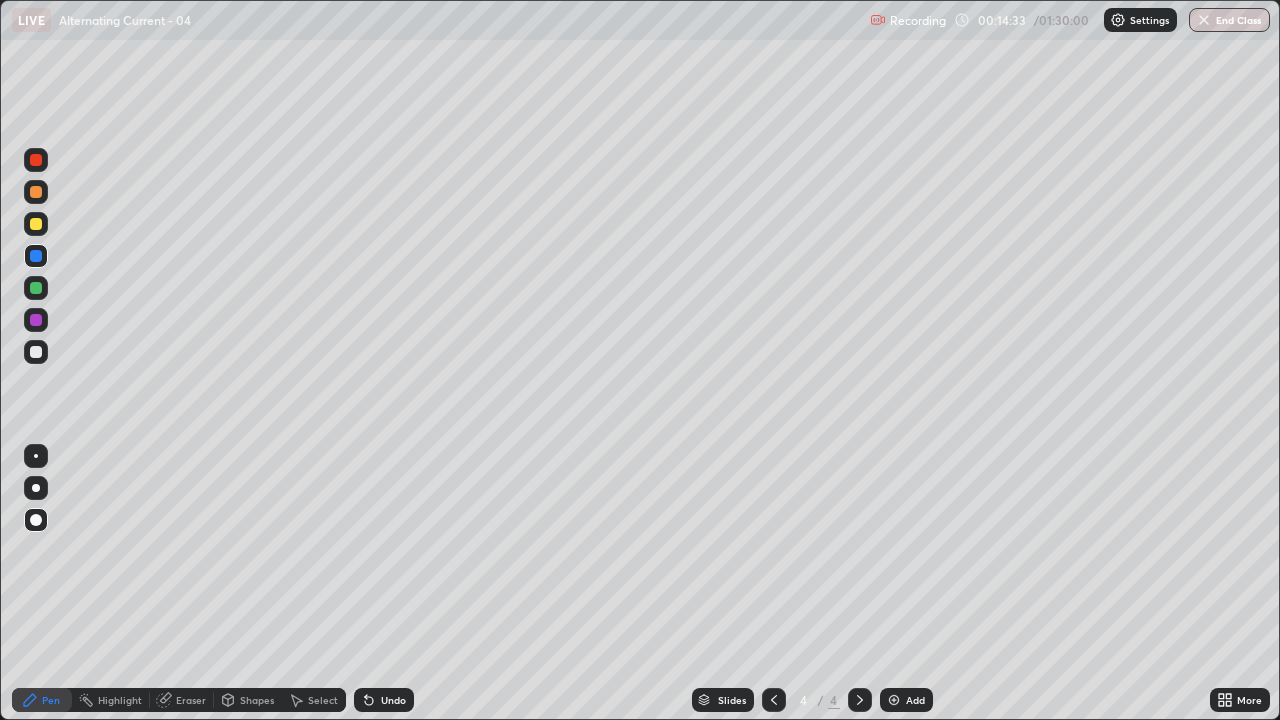 click at bounding box center (36, 352) 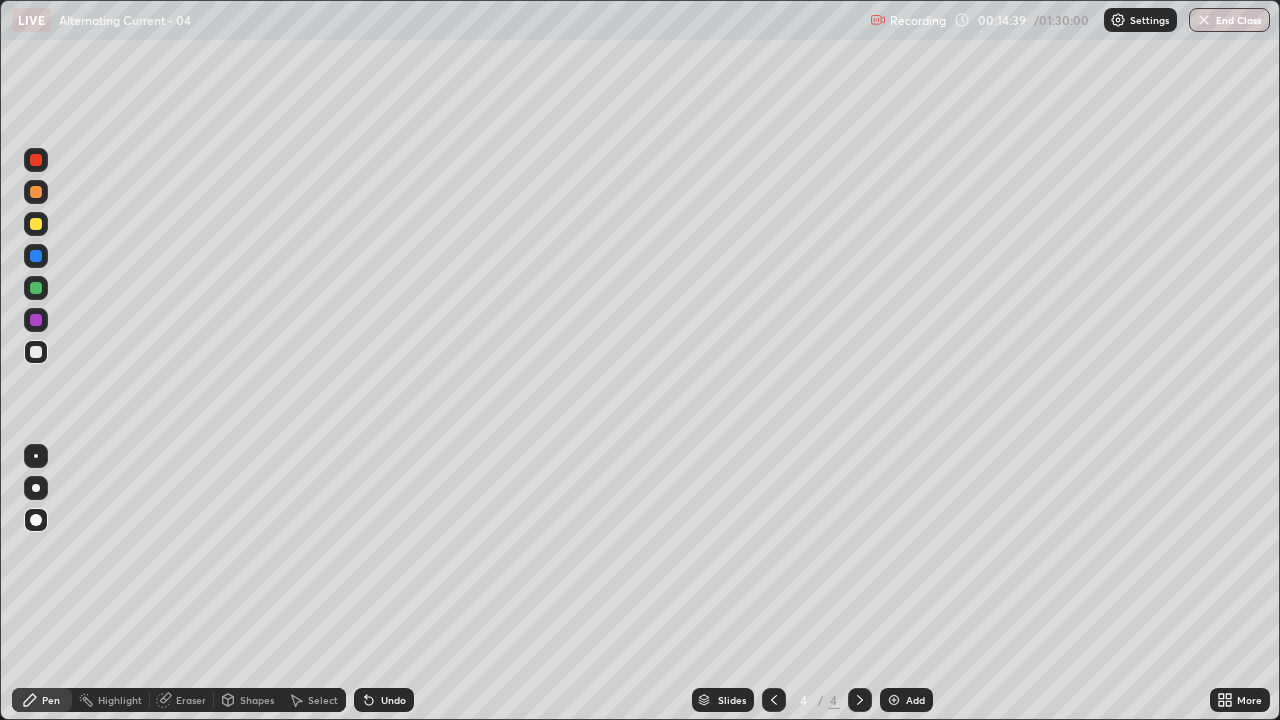 click at bounding box center [894, 700] 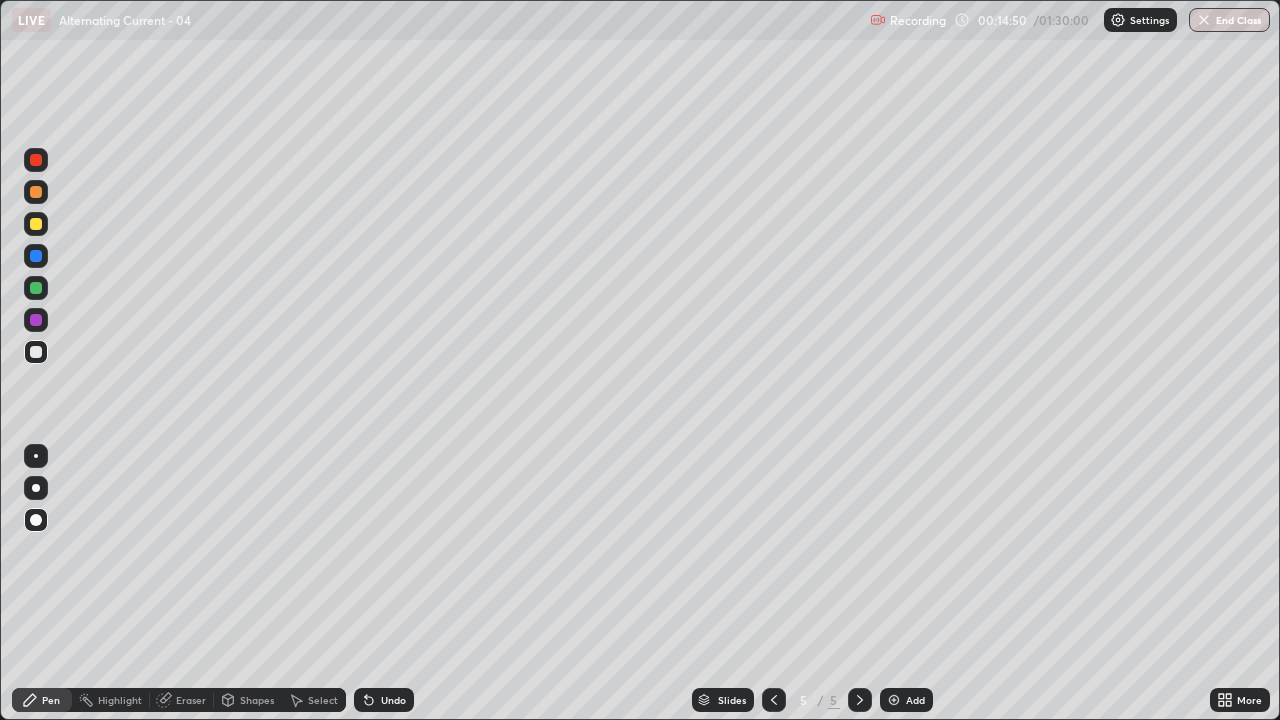 click at bounding box center (36, 256) 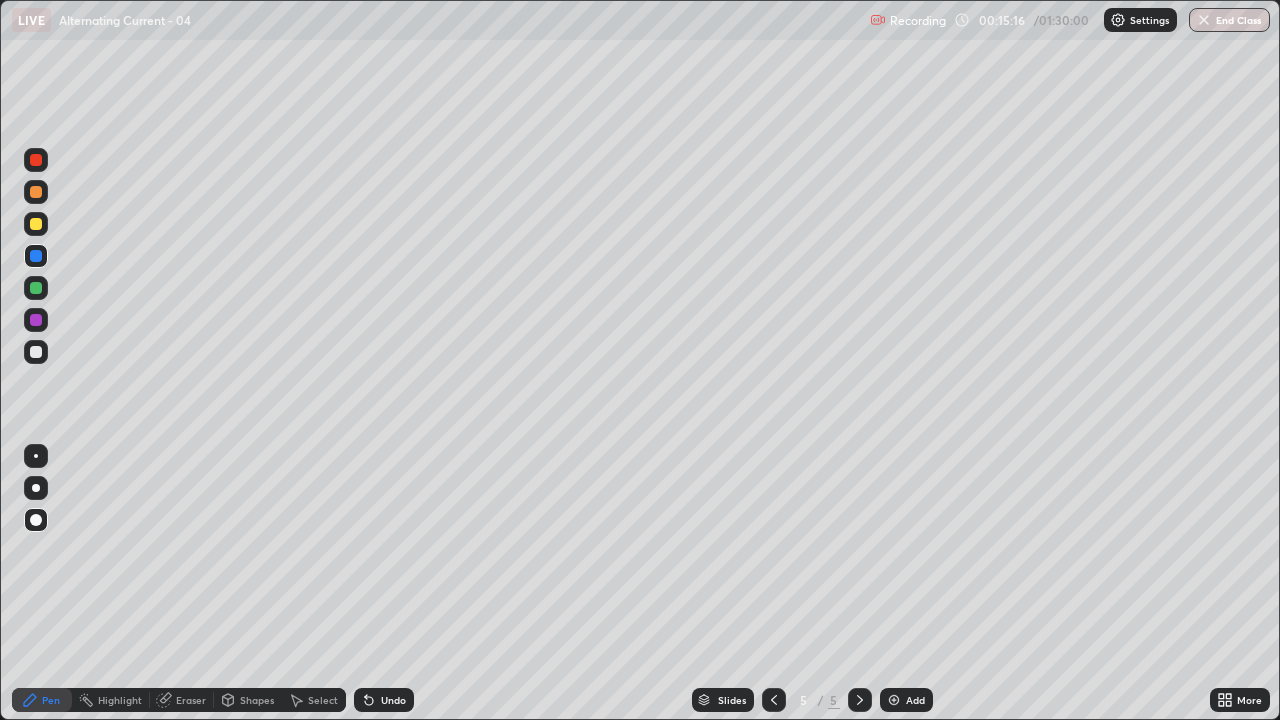 click at bounding box center [36, 320] 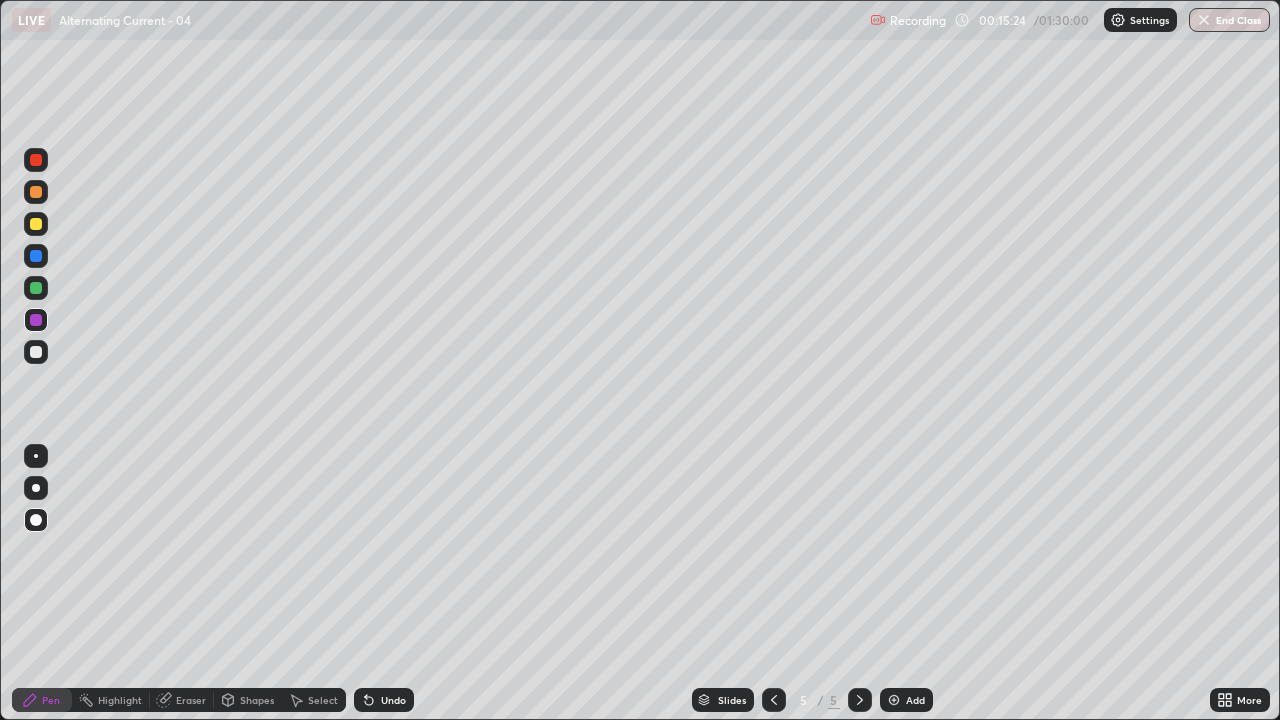 click at bounding box center [36, 352] 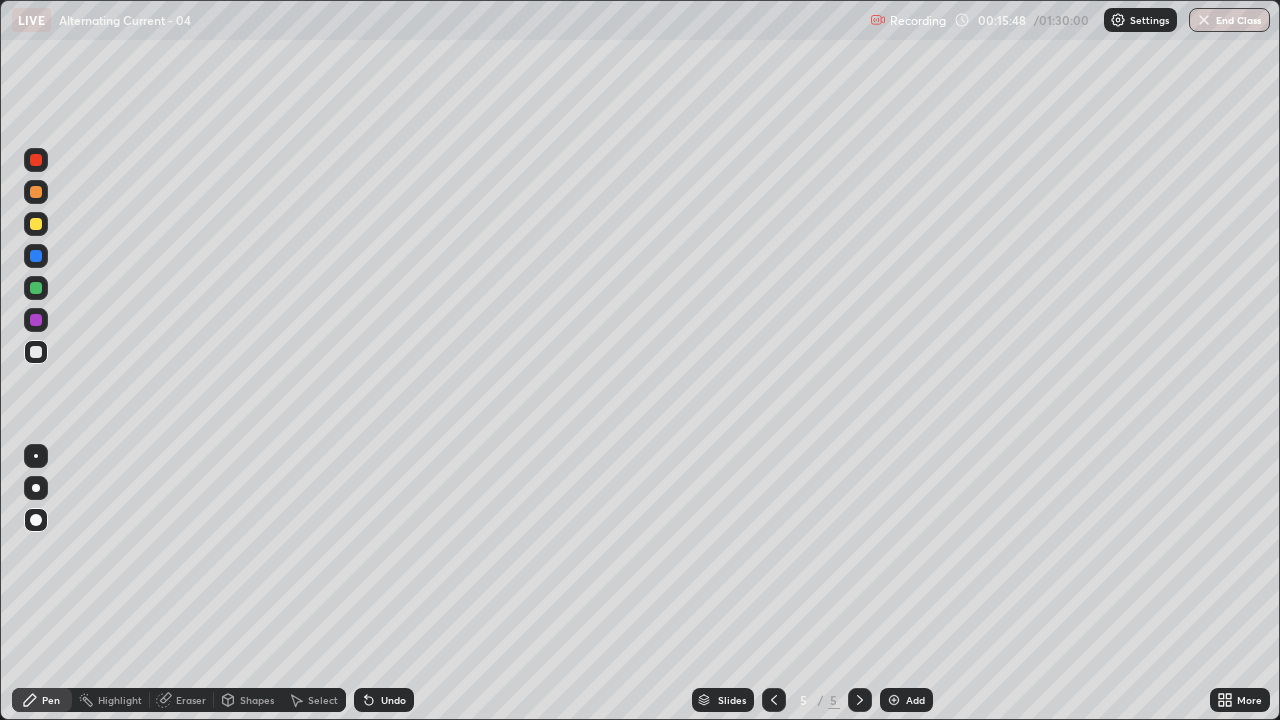 click at bounding box center (36, 320) 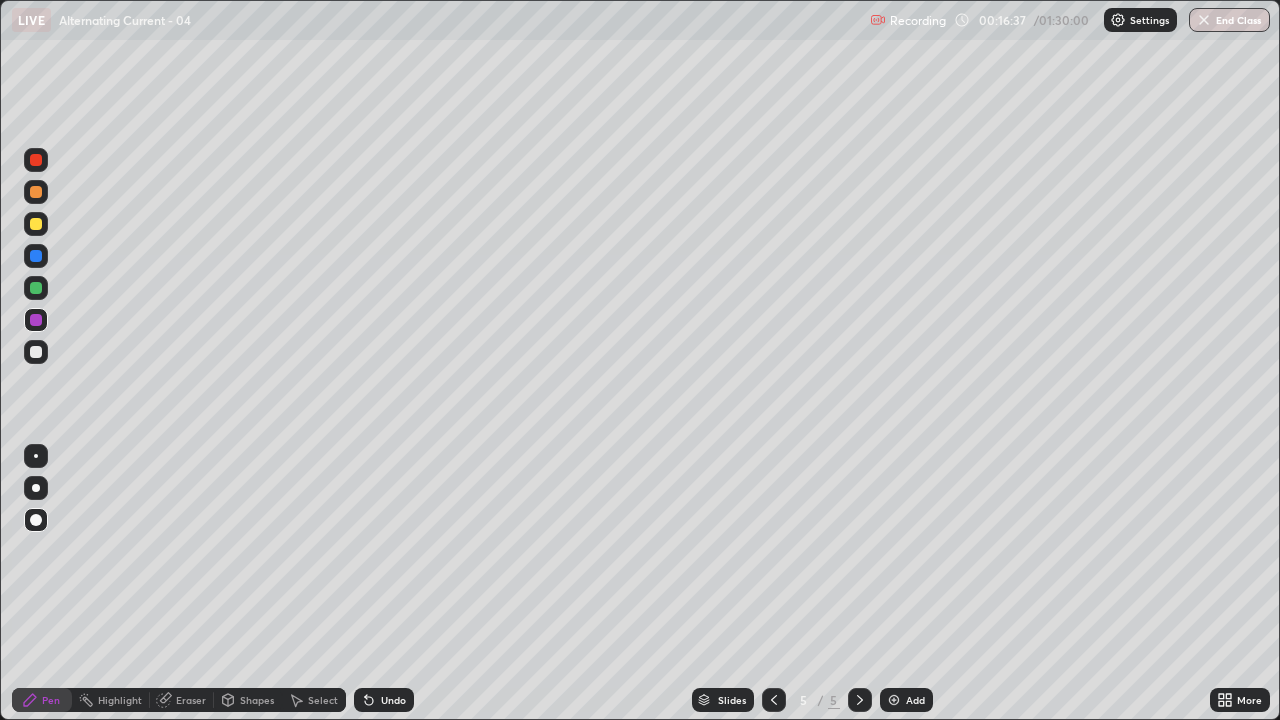 click at bounding box center [36, 192] 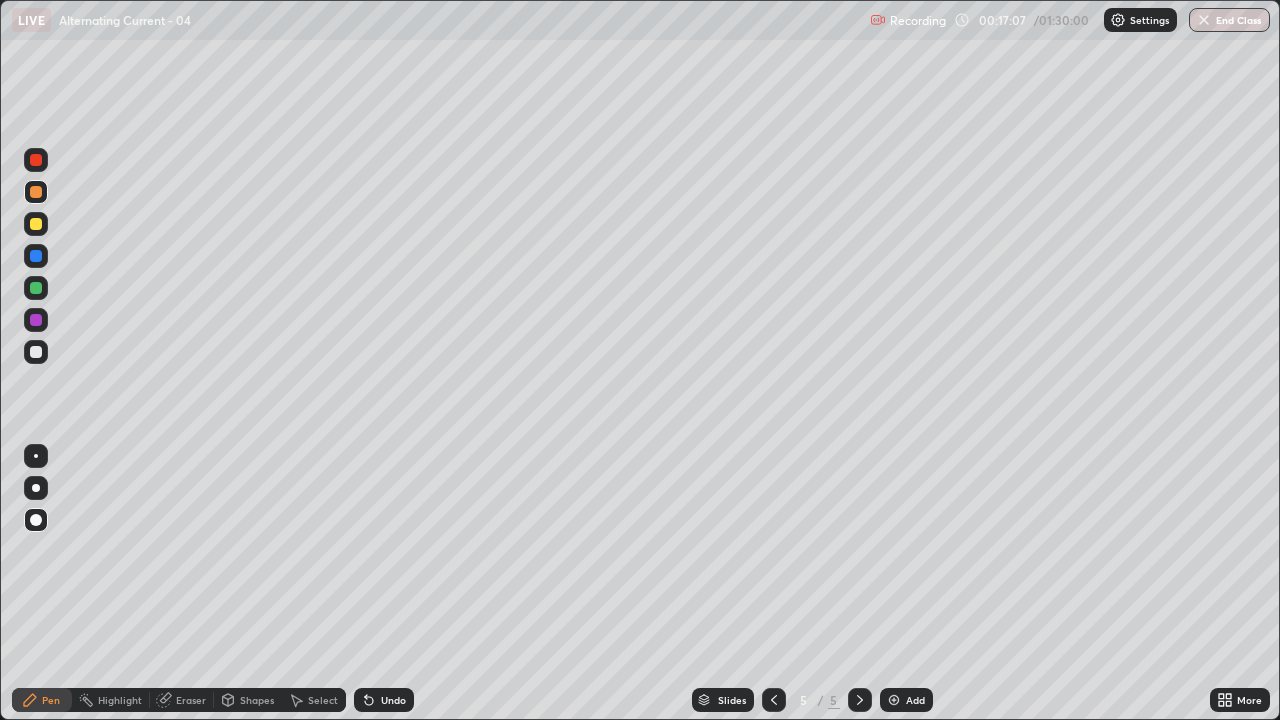 click 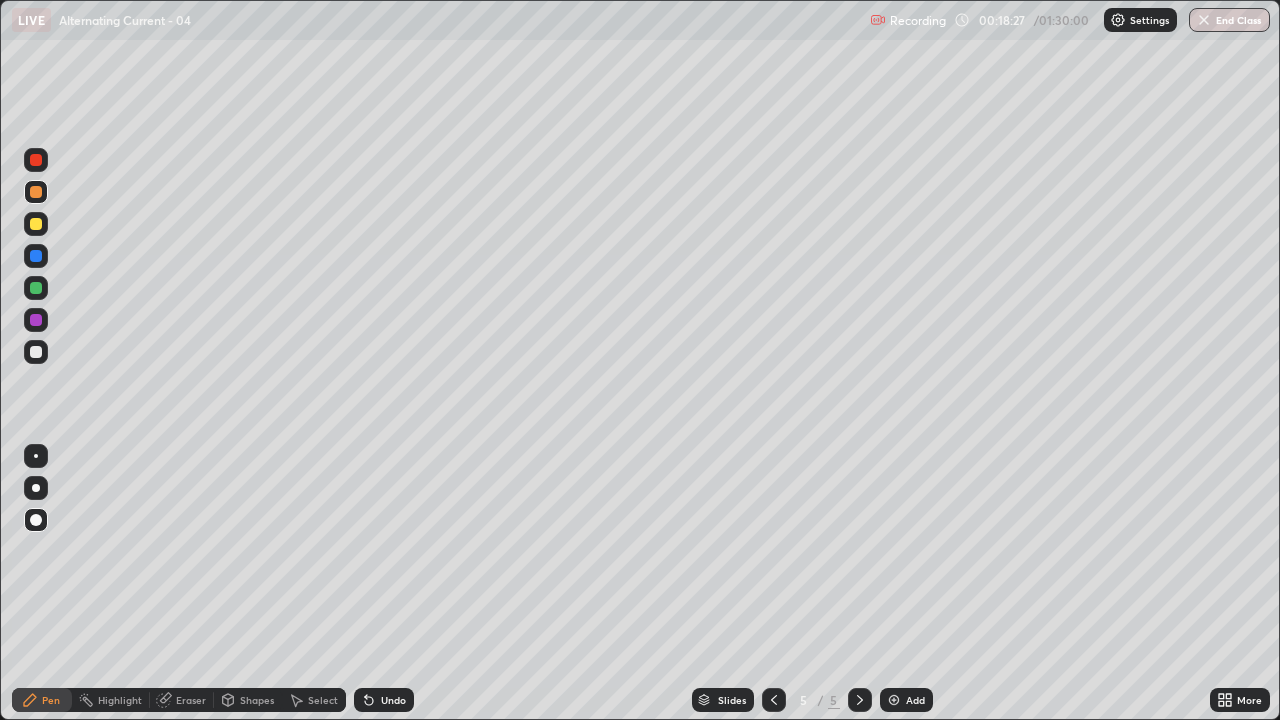 click at bounding box center [36, 160] 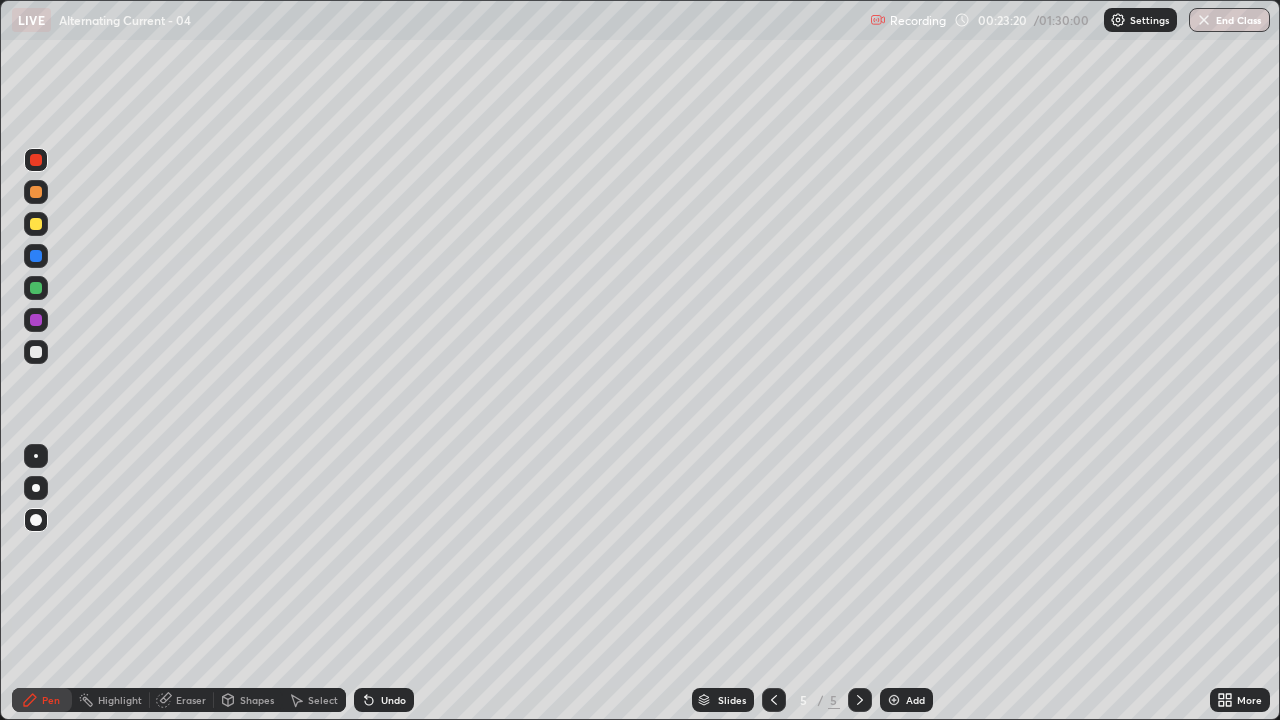 click on "Add" at bounding box center (906, 700) 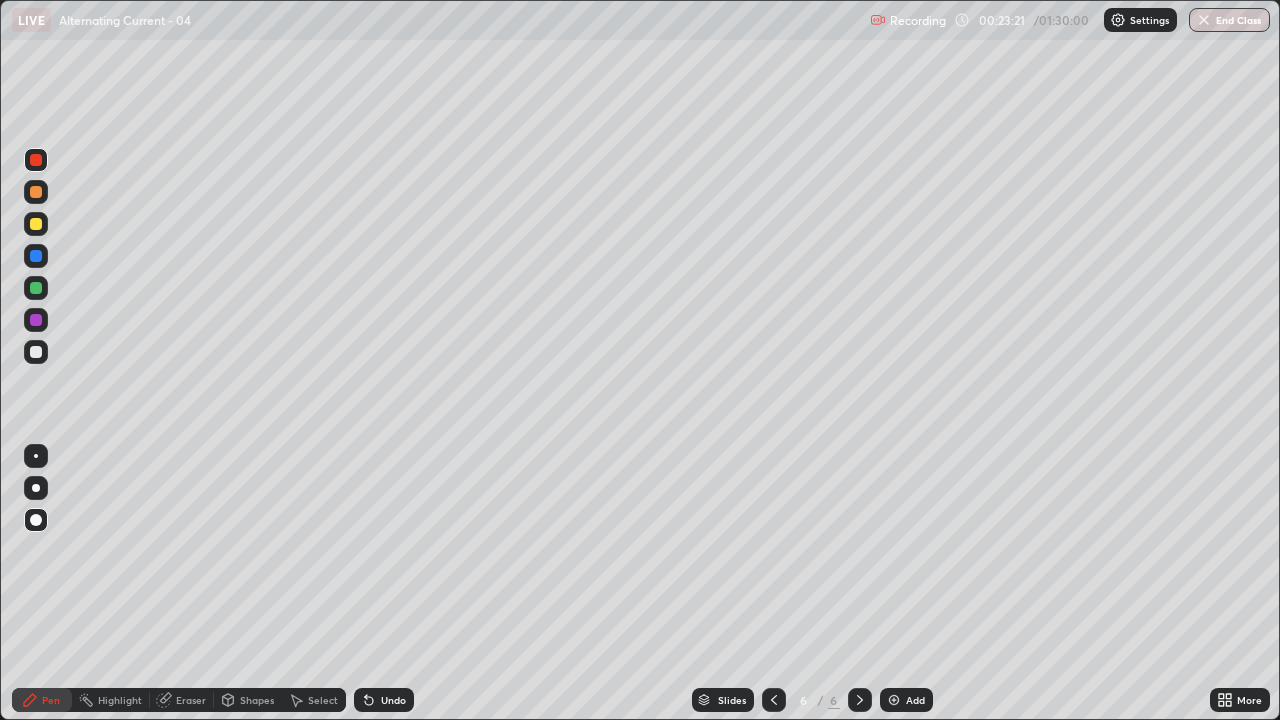 click at bounding box center [36, 352] 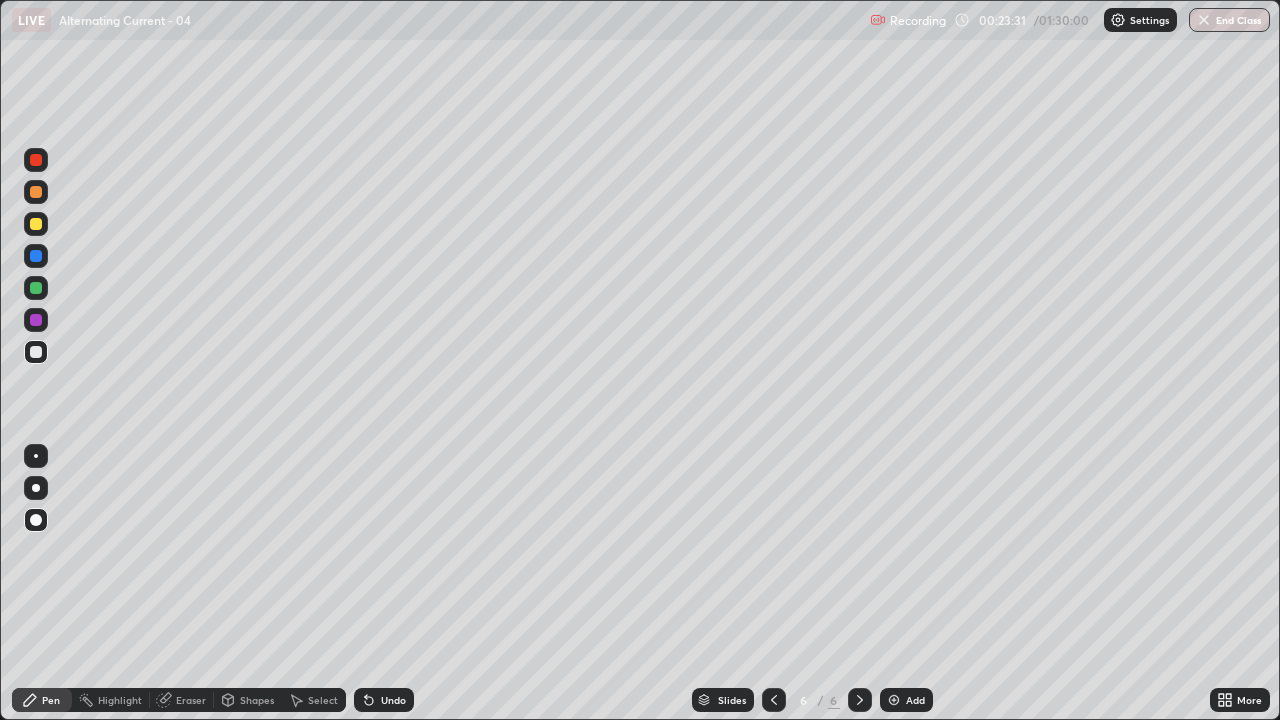 click at bounding box center (36, 160) 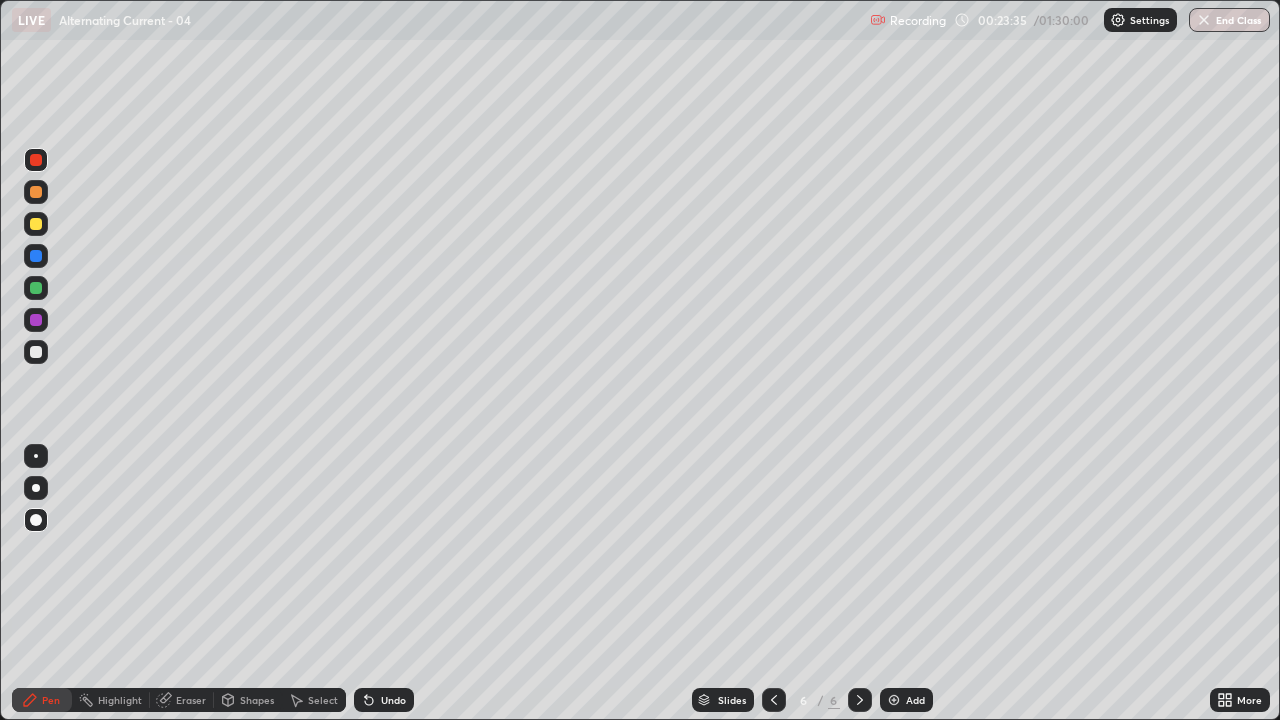 click 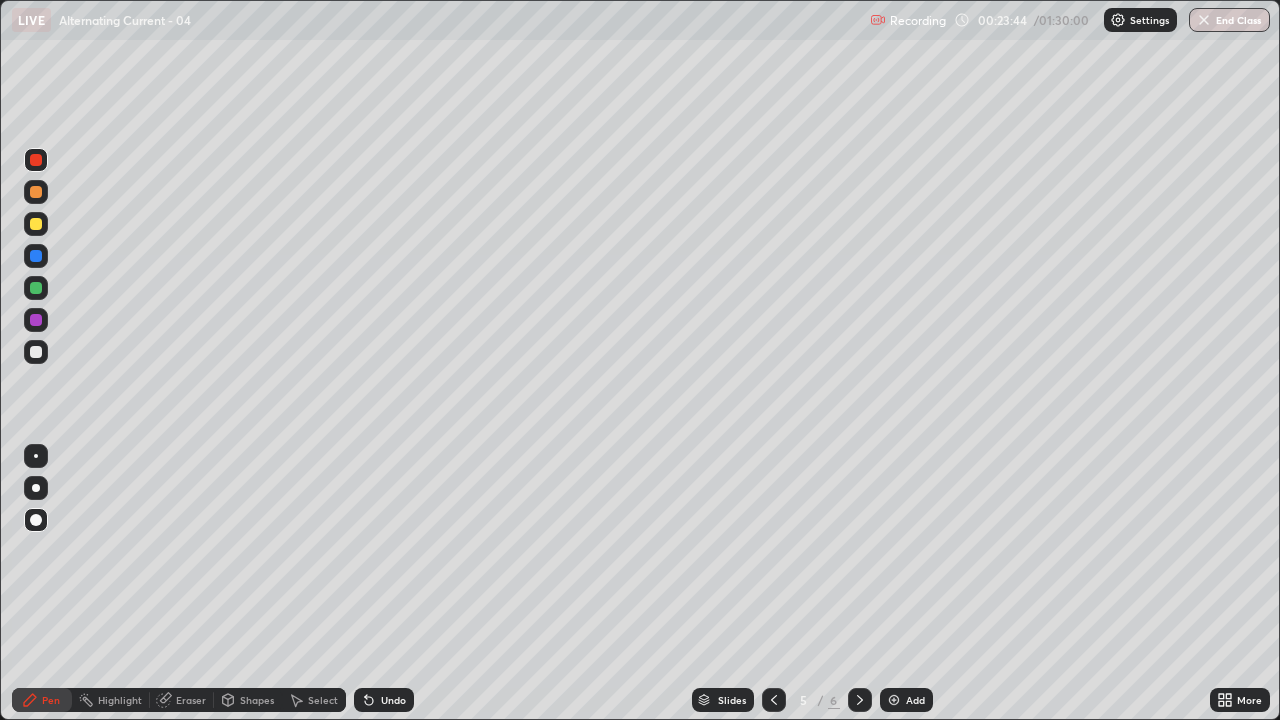 click 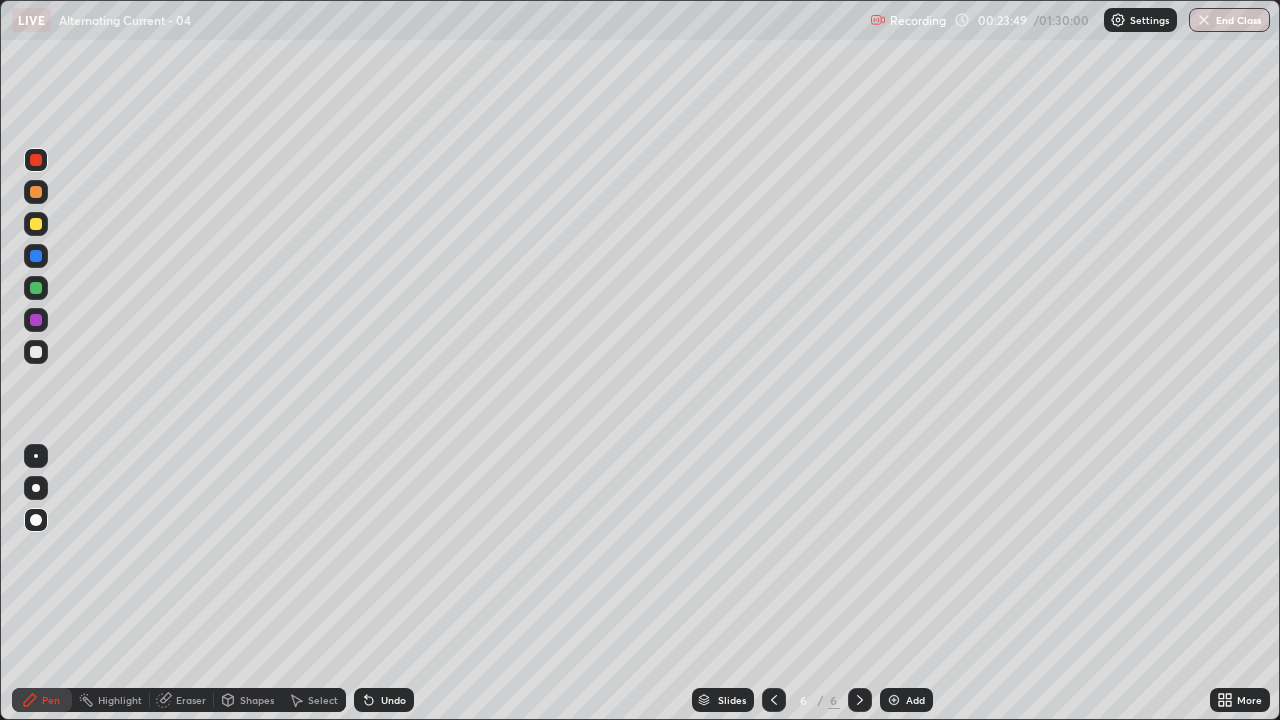 click on "Undo" at bounding box center [393, 700] 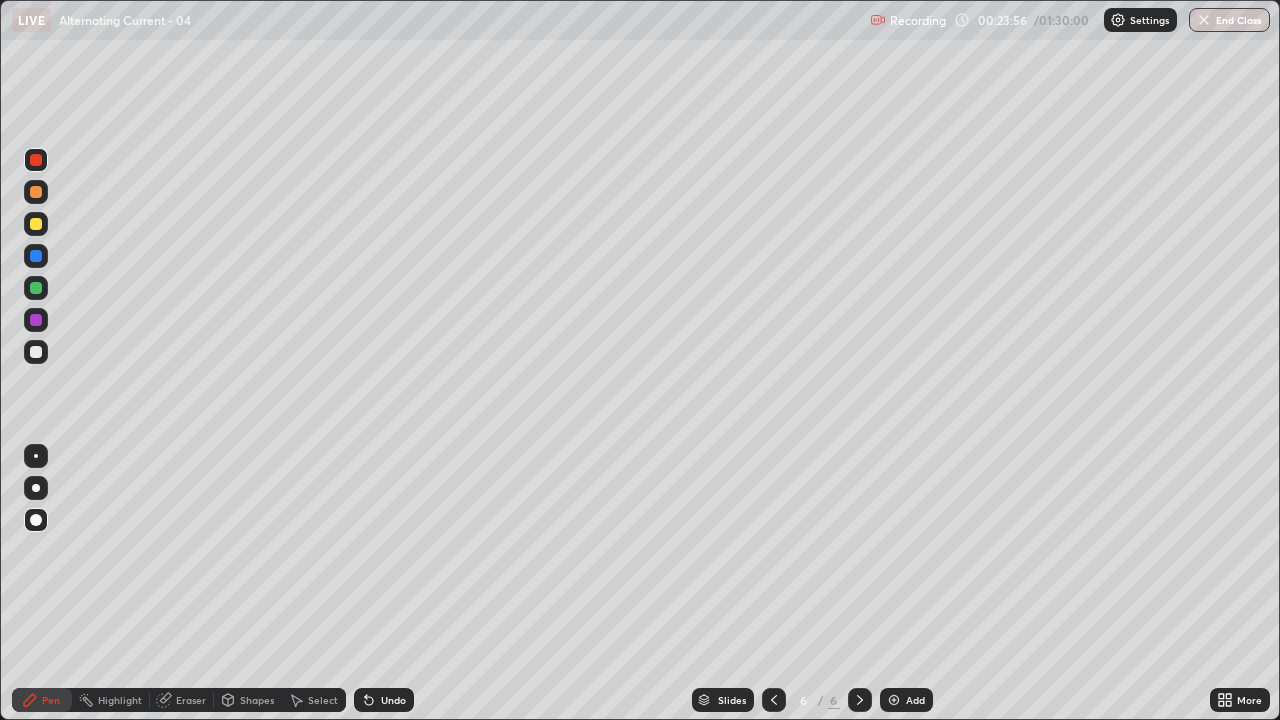 click on "Undo" at bounding box center (384, 700) 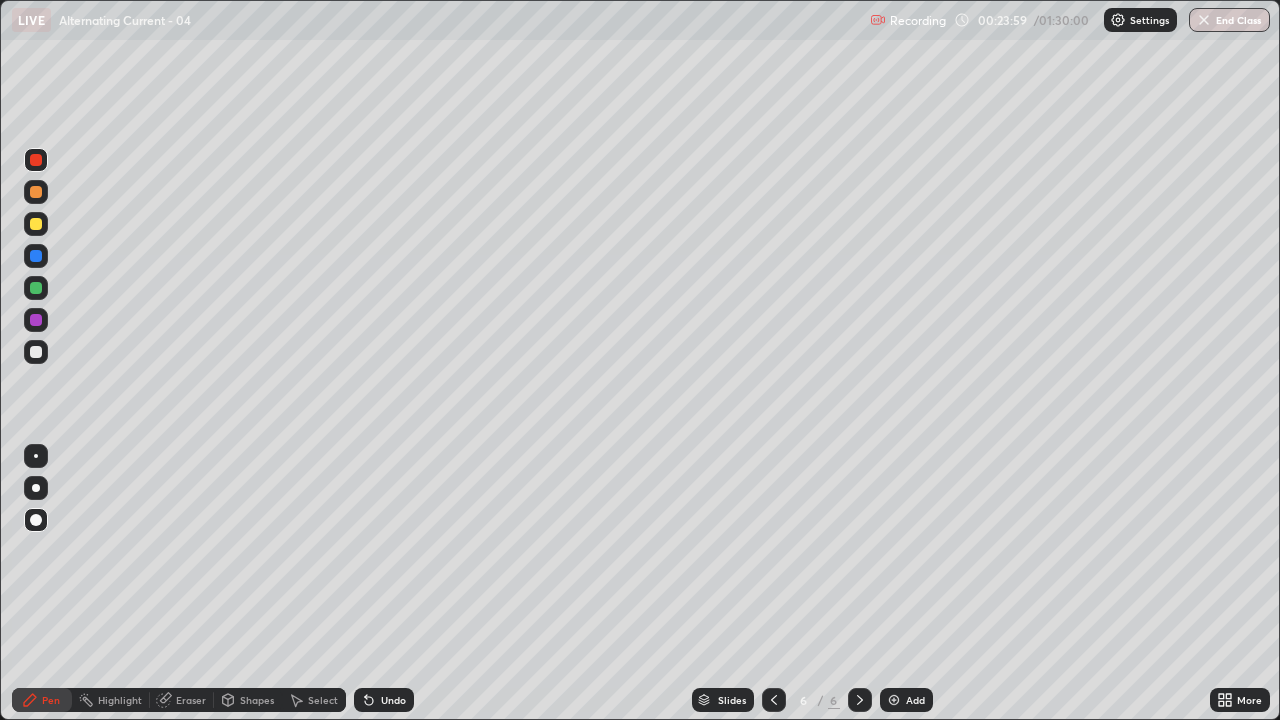click on "Undo" at bounding box center [393, 700] 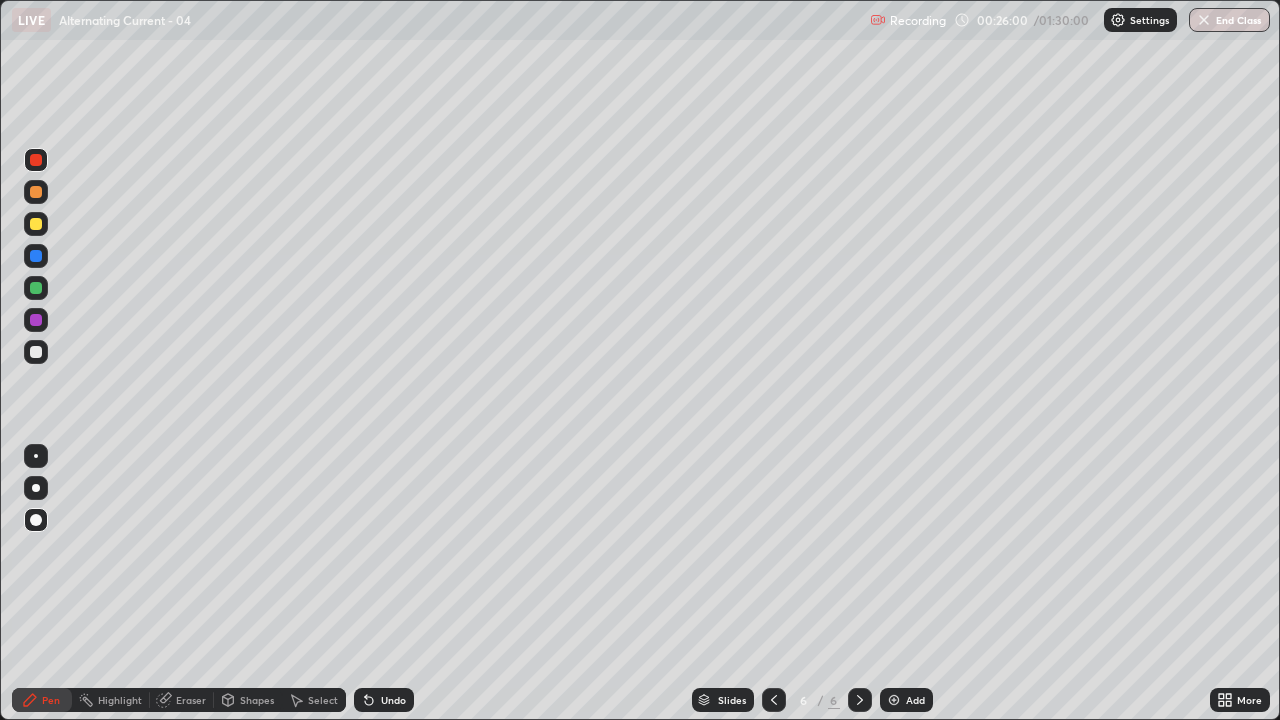 click at bounding box center [36, 192] 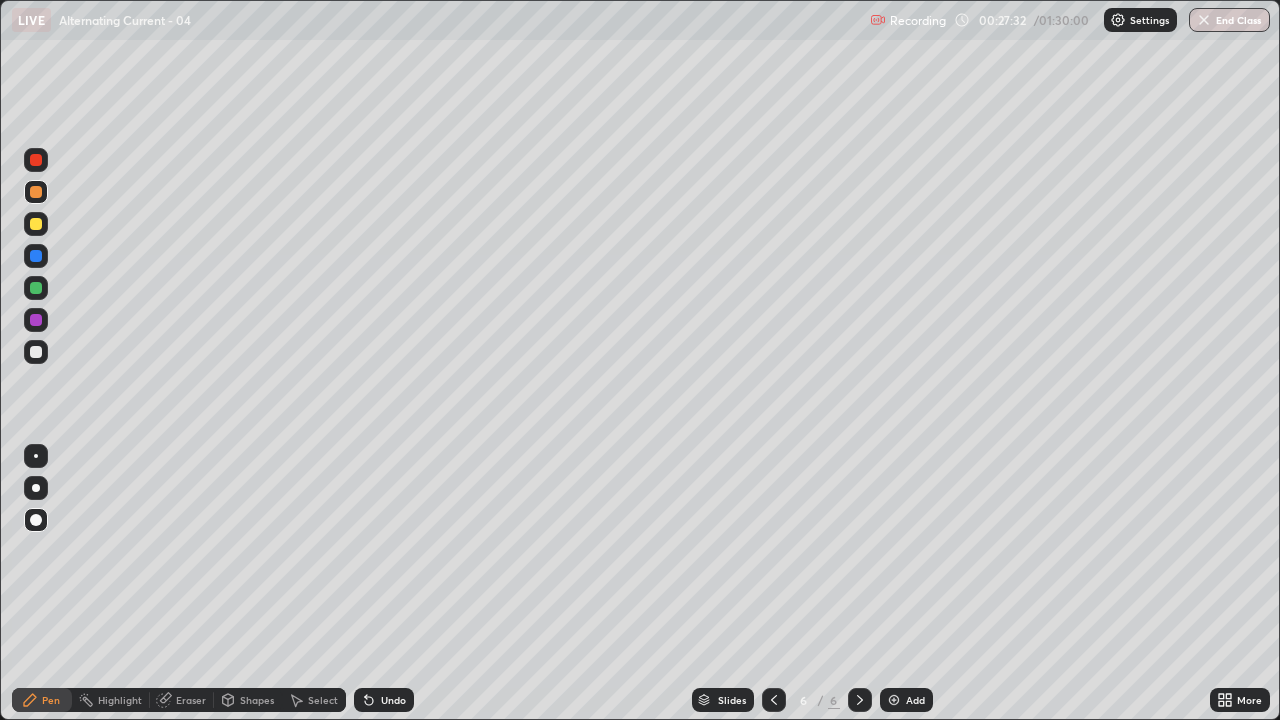 click on "Eraser" at bounding box center (182, 700) 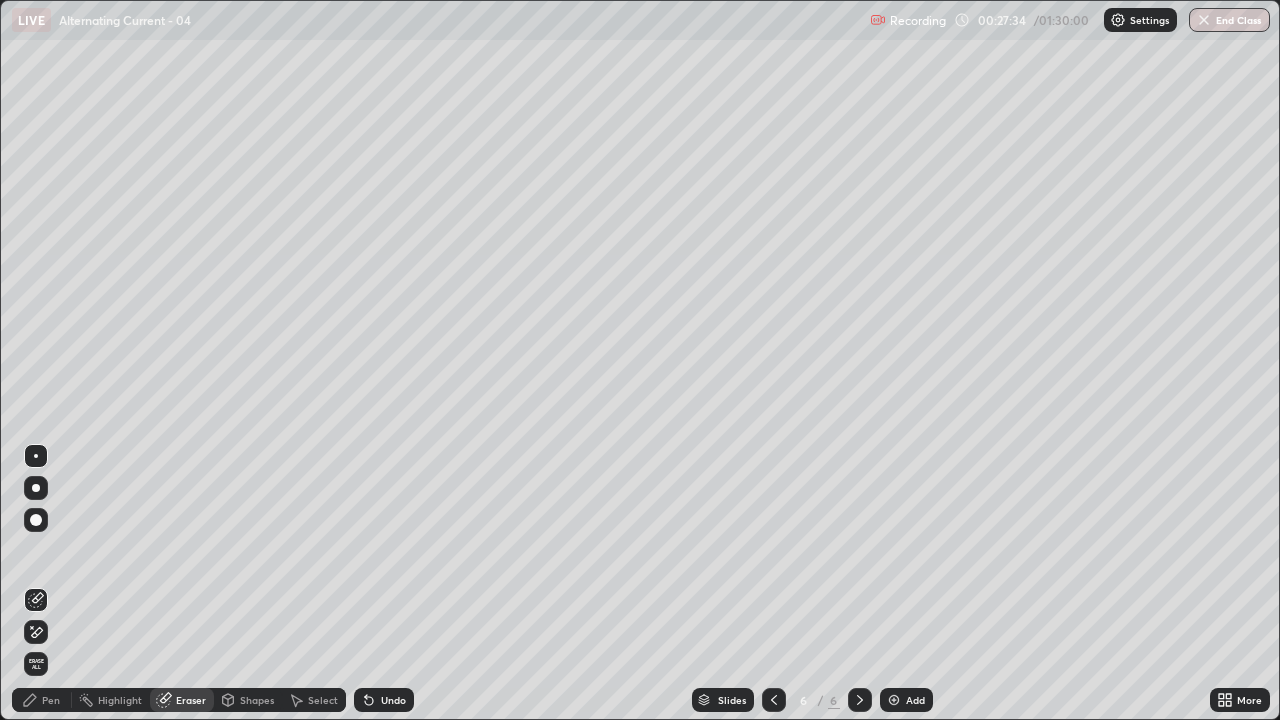 click on "Pen" at bounding box center [51, 700] 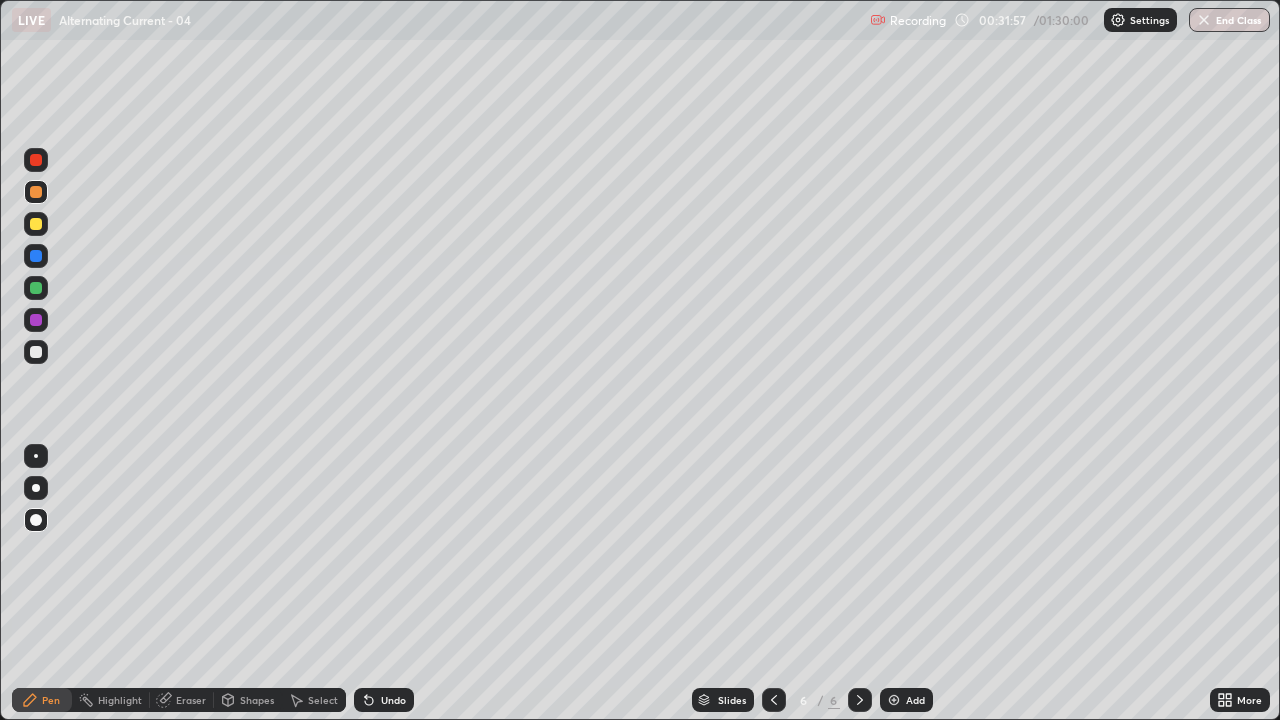 click at bounding box center [36, 256] 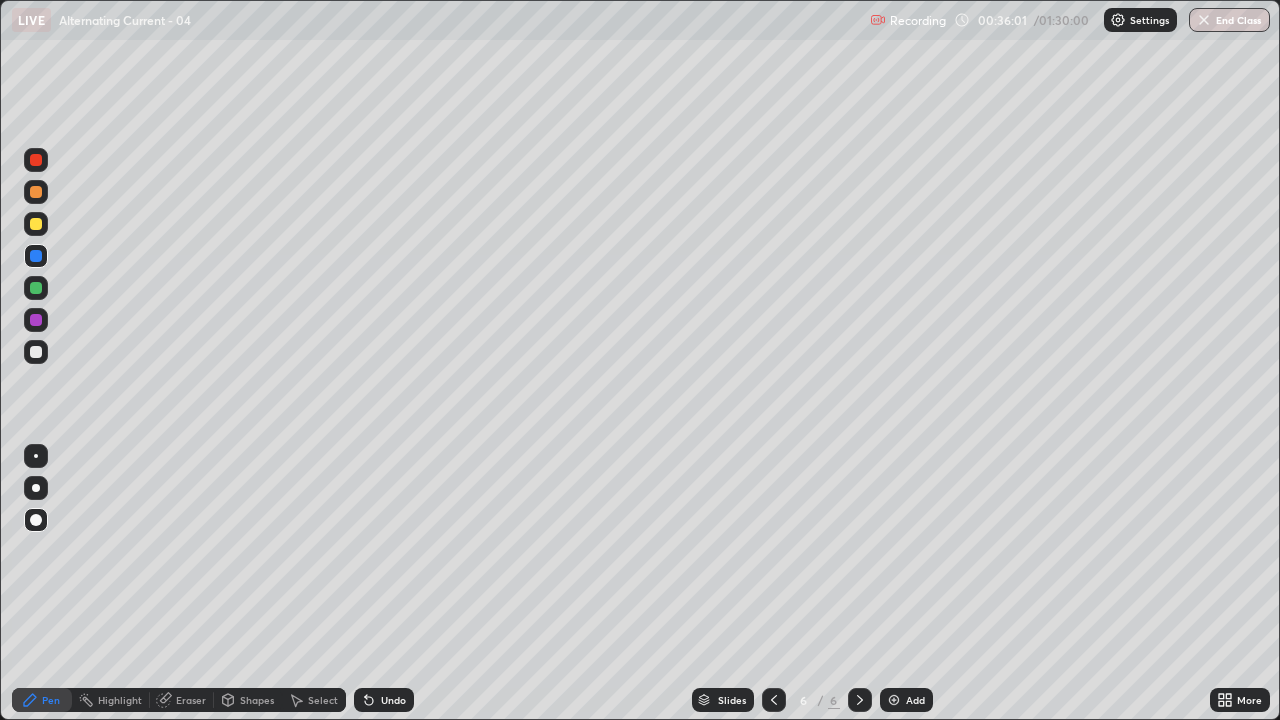 click on "Add" at bounding box center (915, 700) 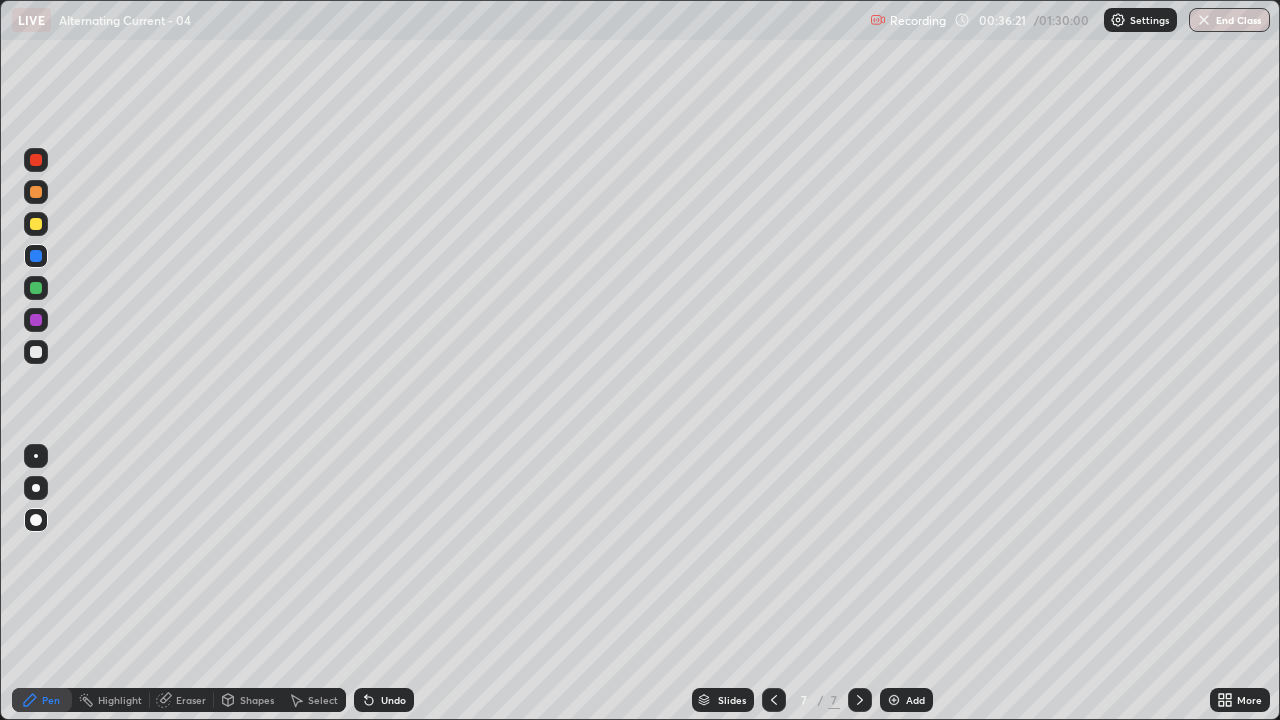 click at bounding box center (36, 160) 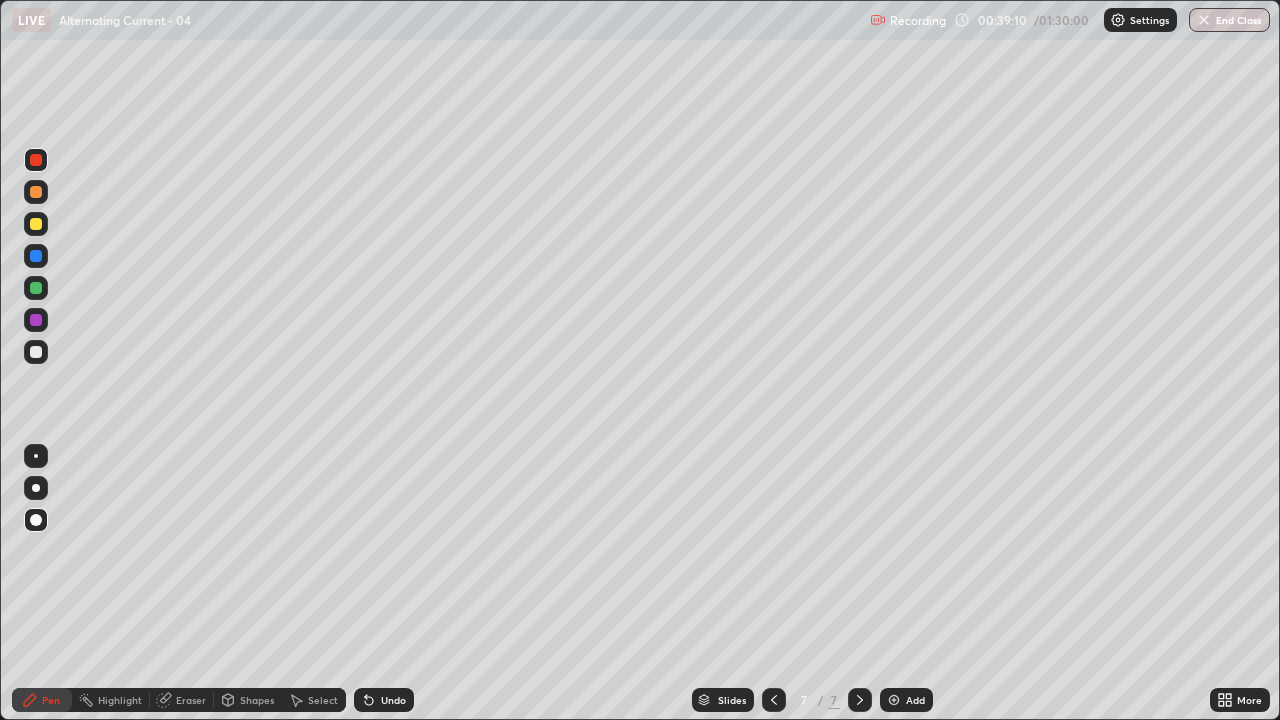 click at bounding box center [36, 352] 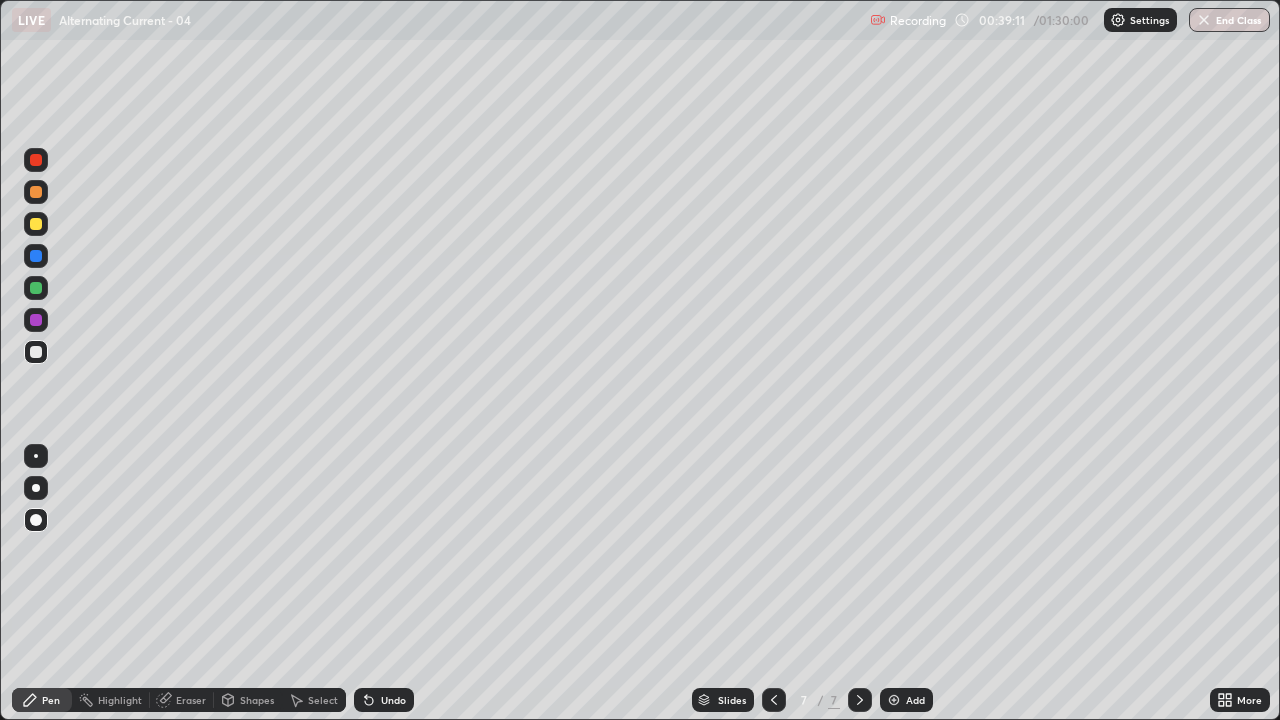 click on "Eraser" at bounding box center (191, 700) 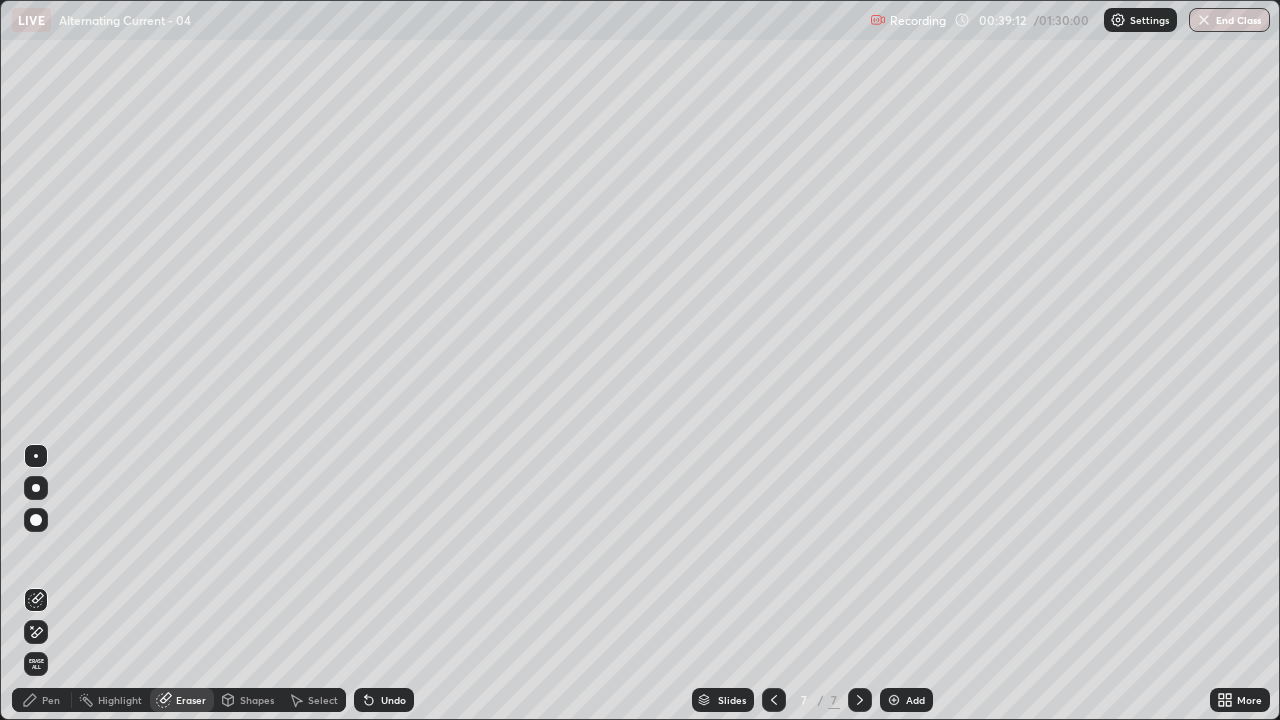click on "Pen" at bounding box center (51, 700) 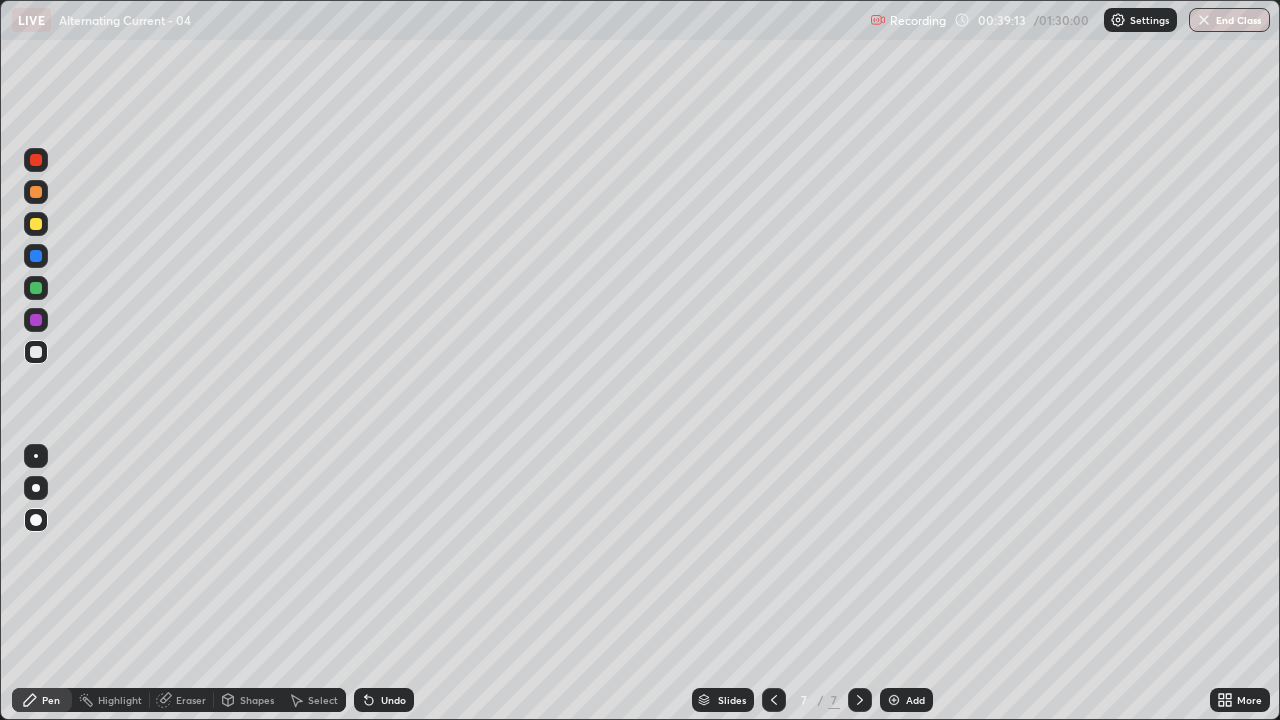 click at bounding box center [36, 320] 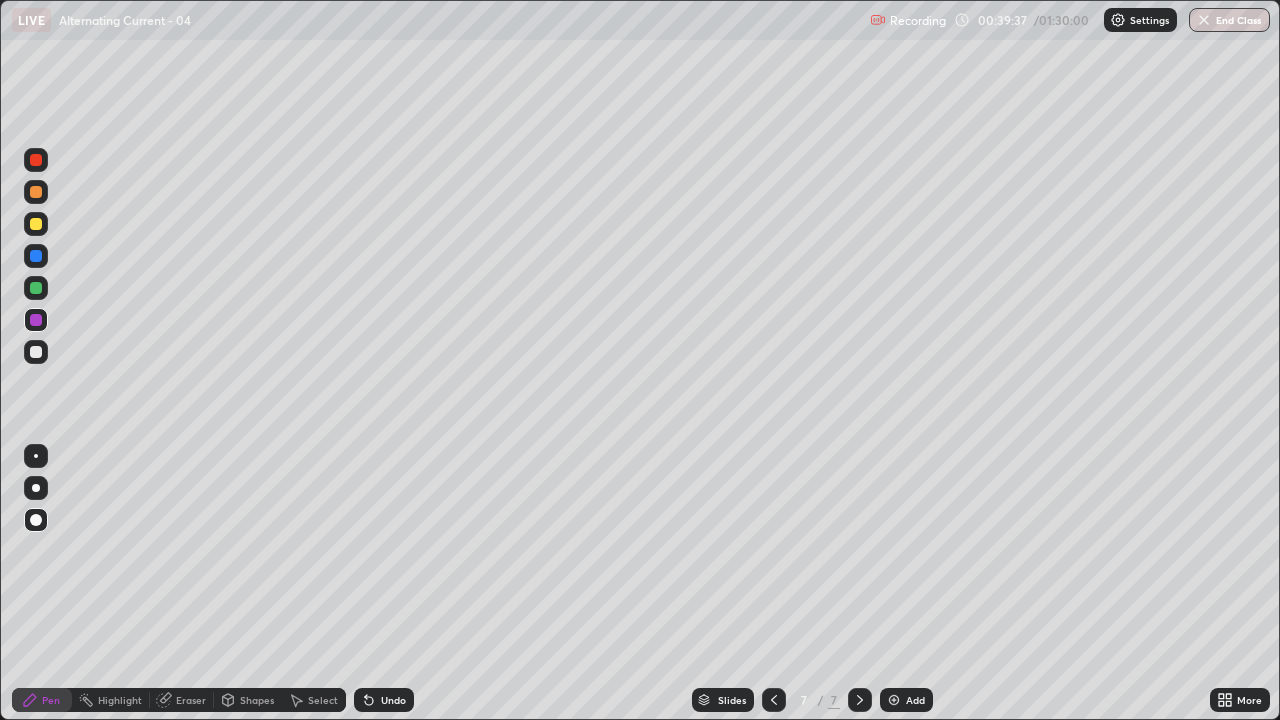 click at bounding box center [36, 288] 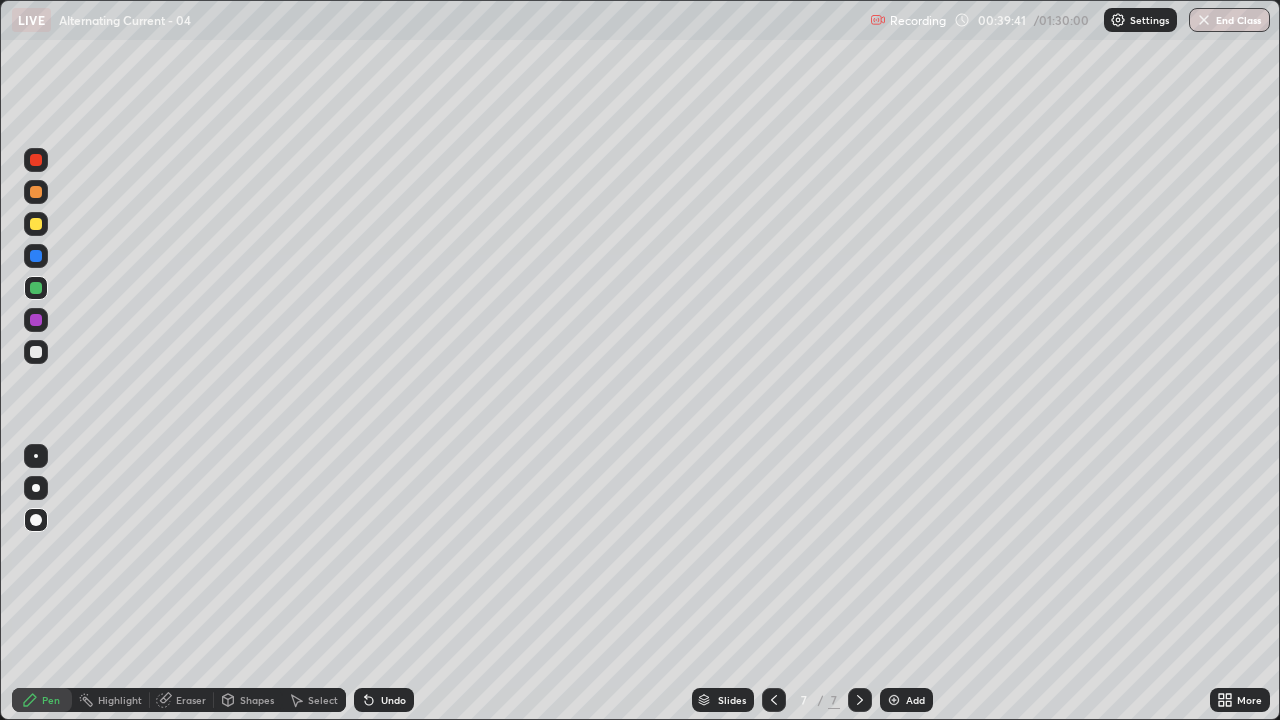 click at bounding box center (36, 320) 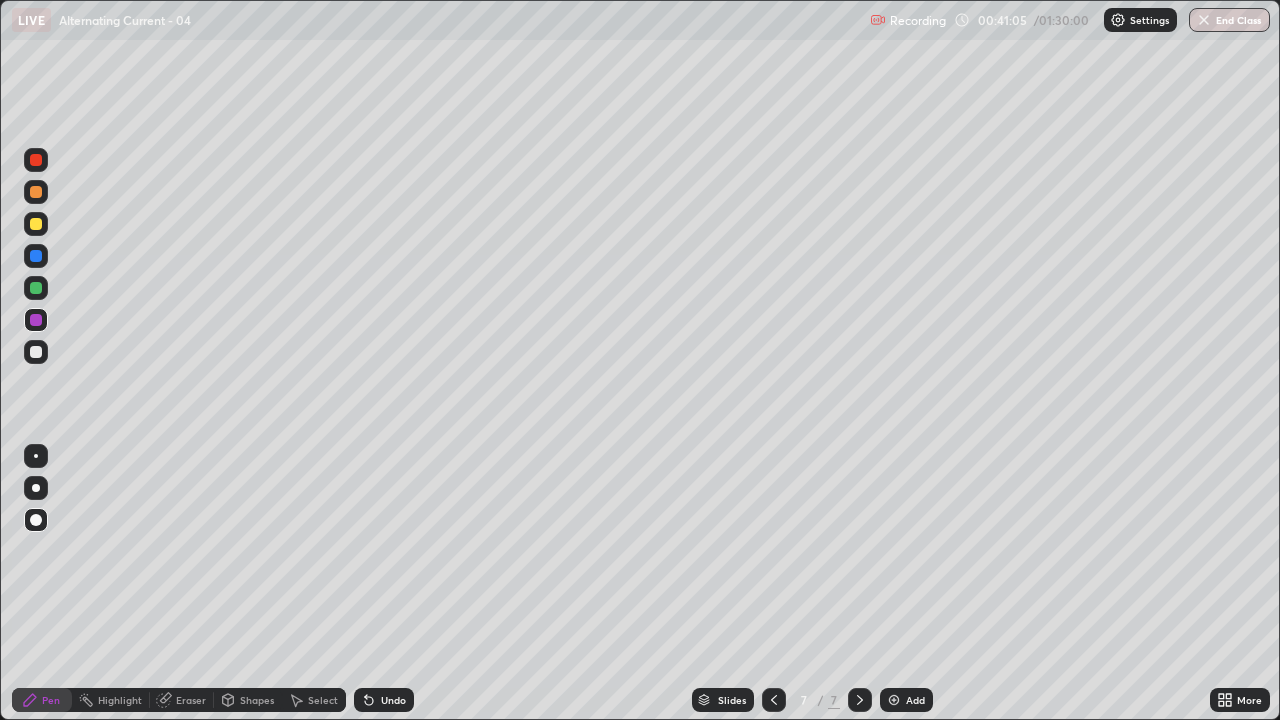 click on "Eraser" at bounding box center (191, 700) 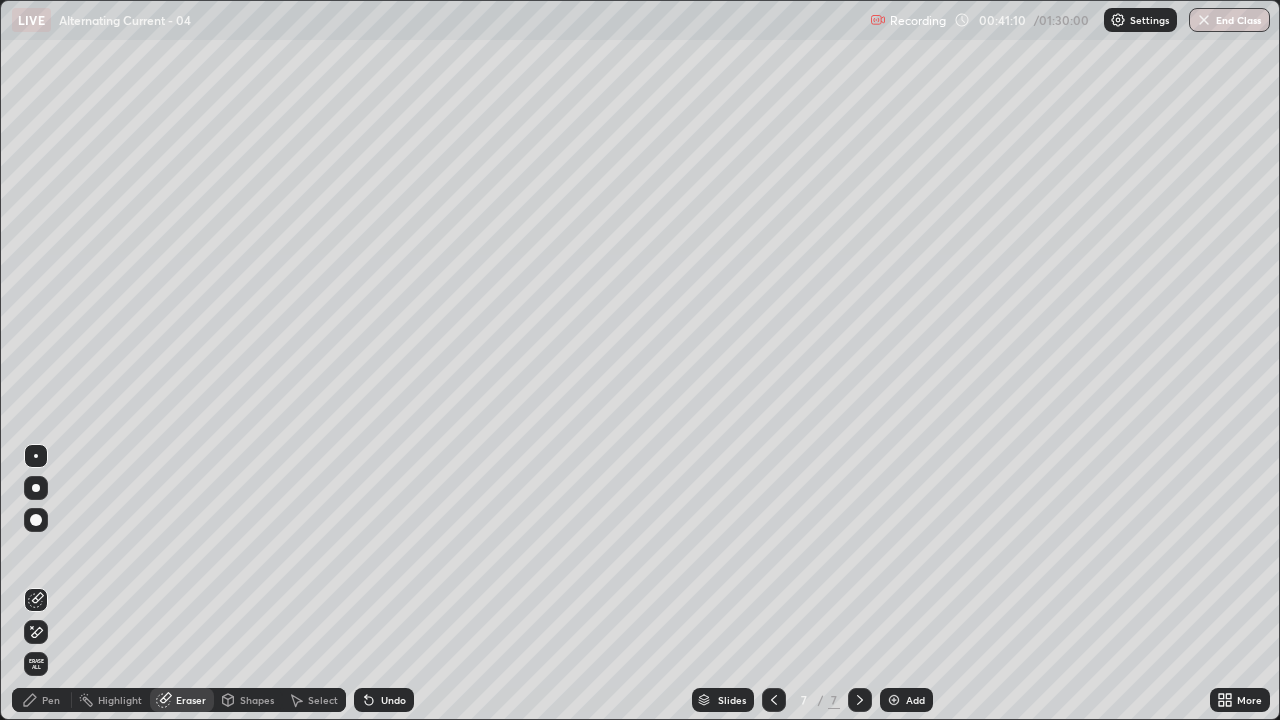 click on "Pen" at bounding box center (51, 700) 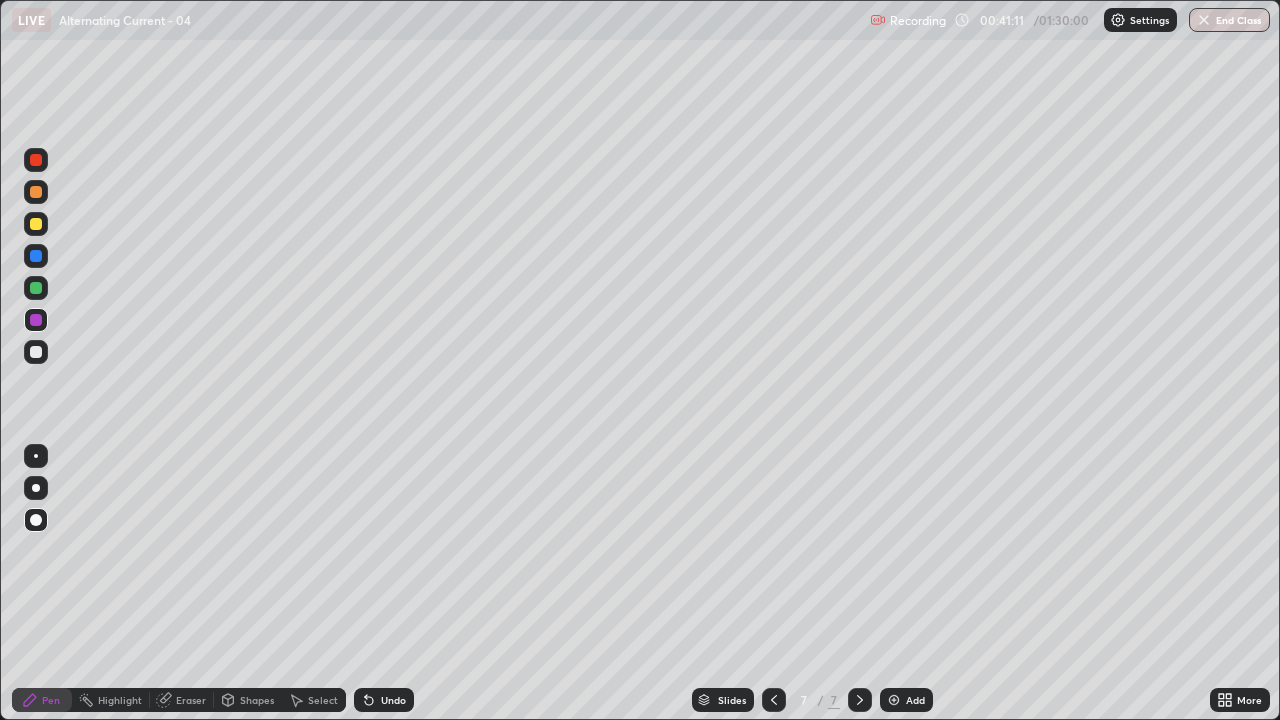 click on "Undo" at bounding box center (384, 700) 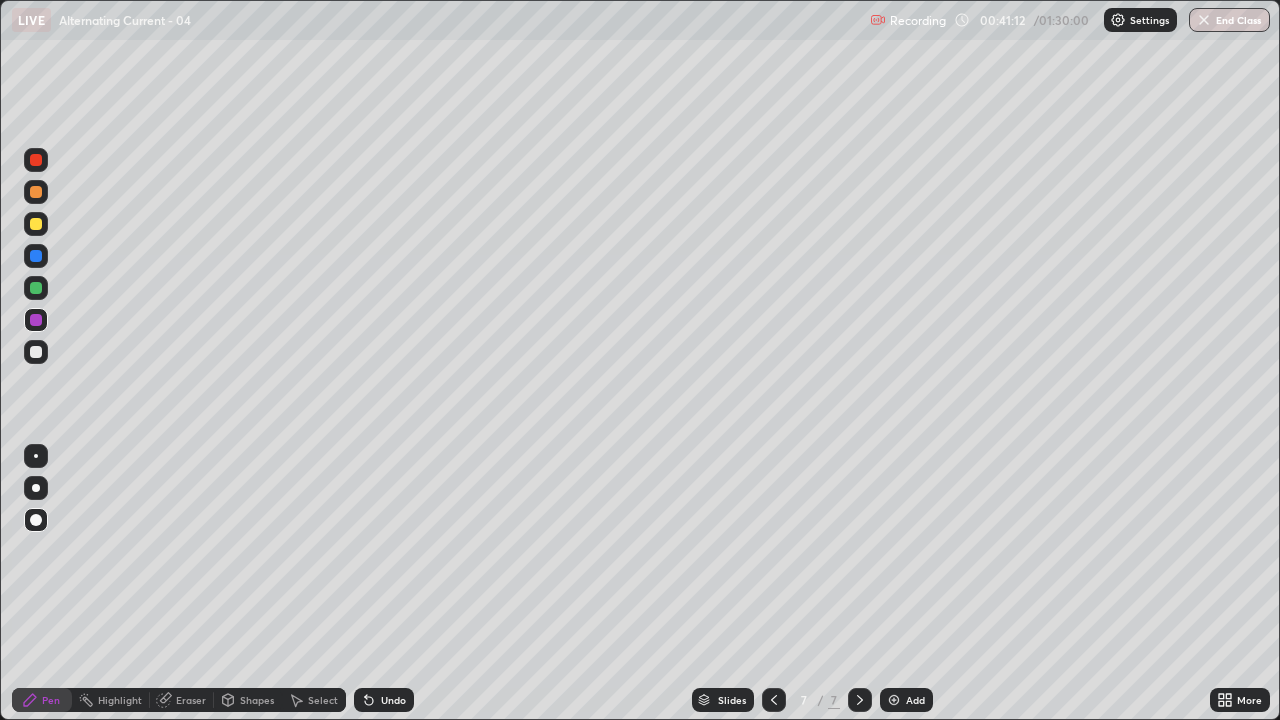 click on "Undo" at bounding box center (384, 700) 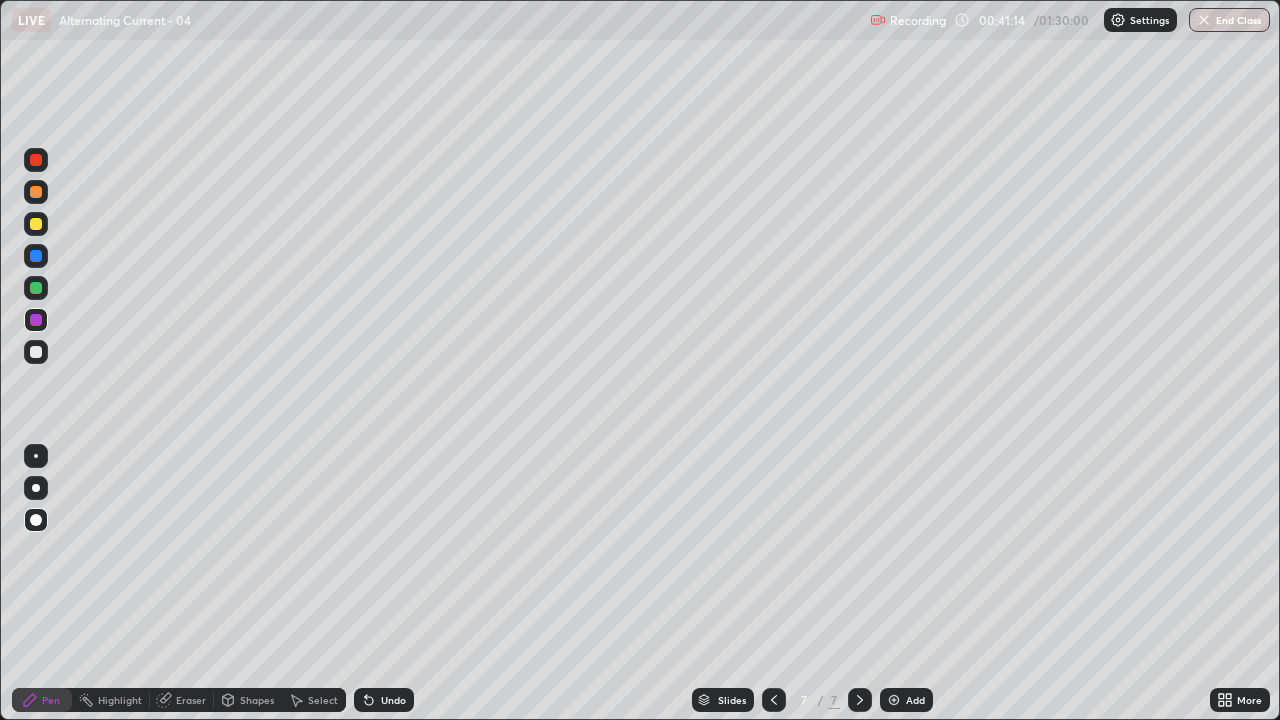click on "Eraser" at bounding box center (191, 700) 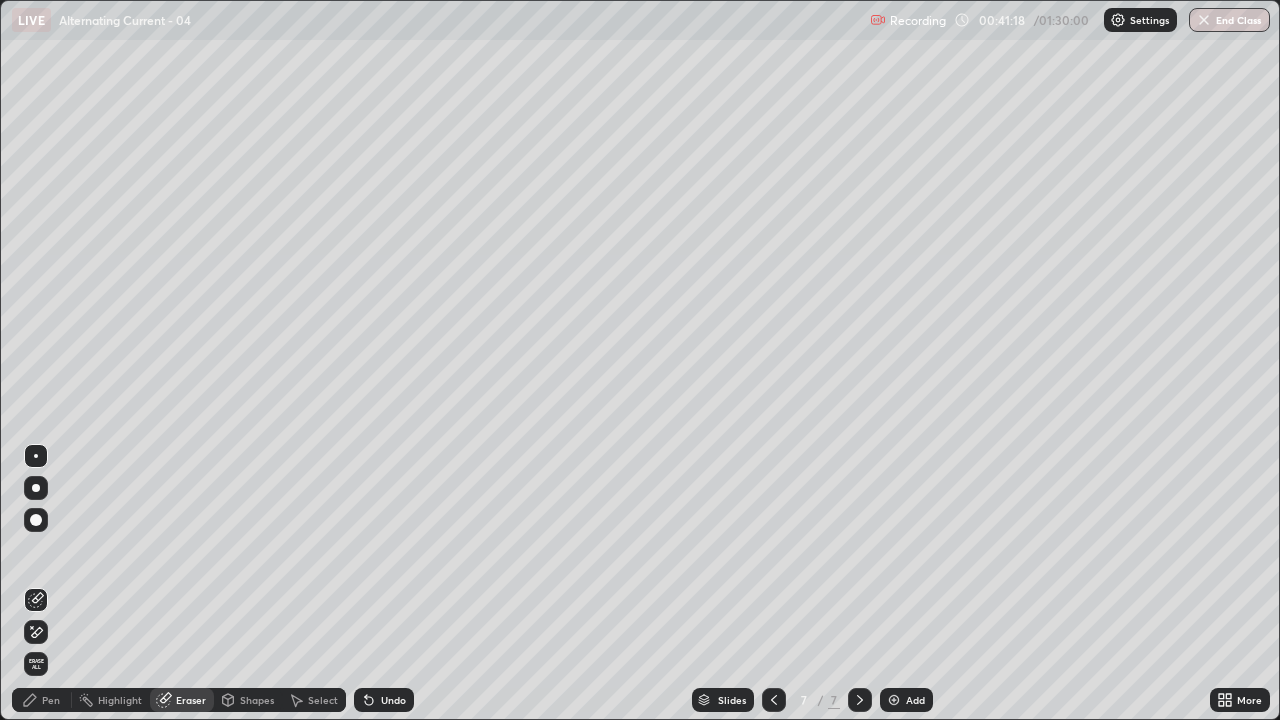 click on "Pen" at bounding box center [42, 700] 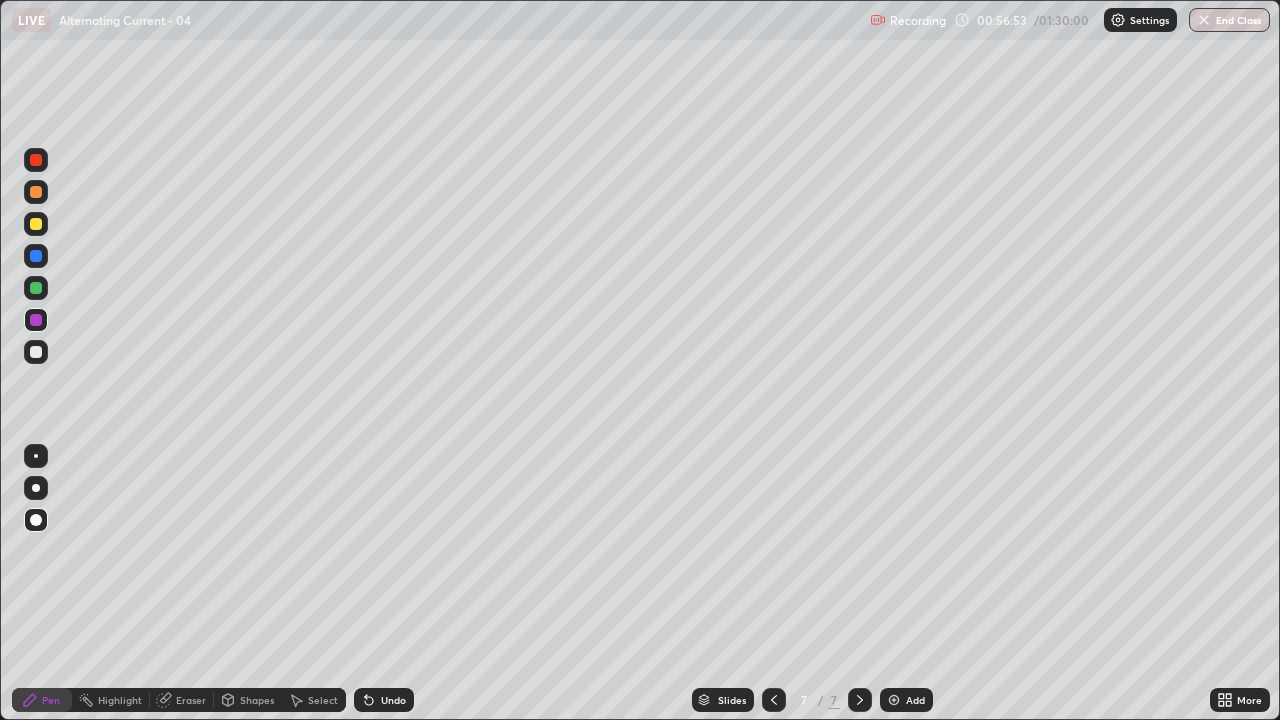 click at bounding box center [894, 700] 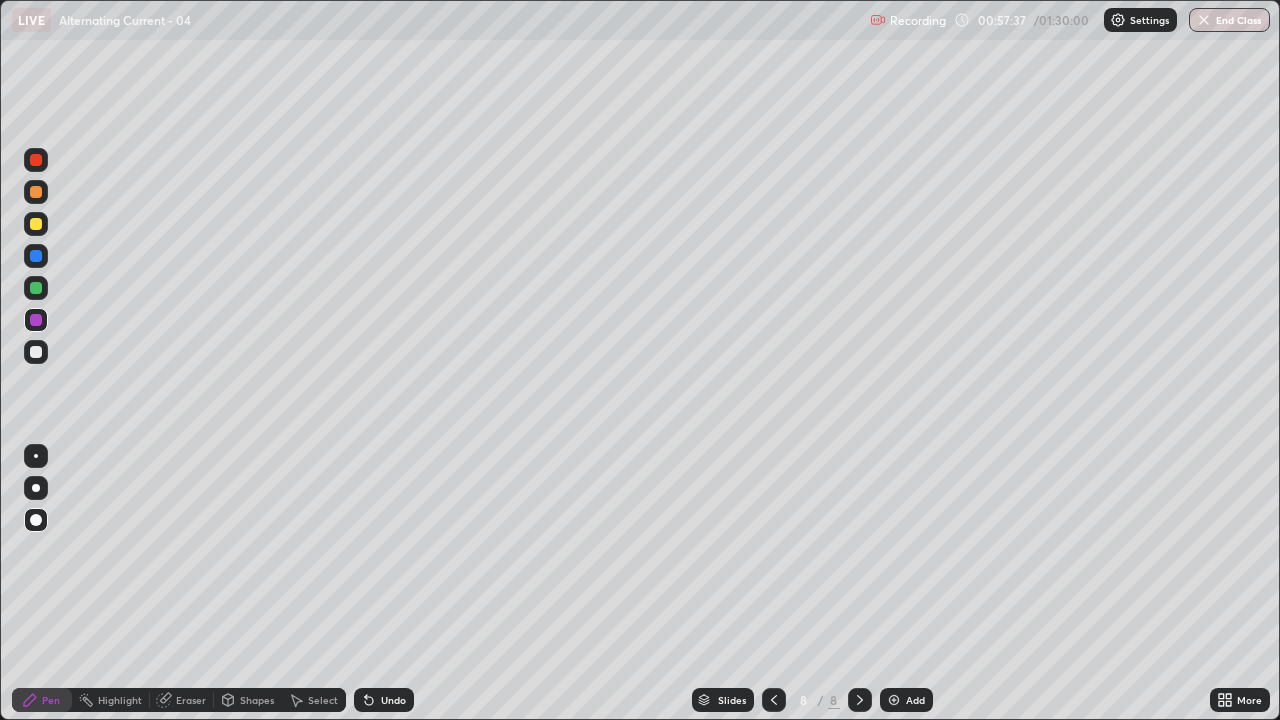 click at bounding box center (36, 256) 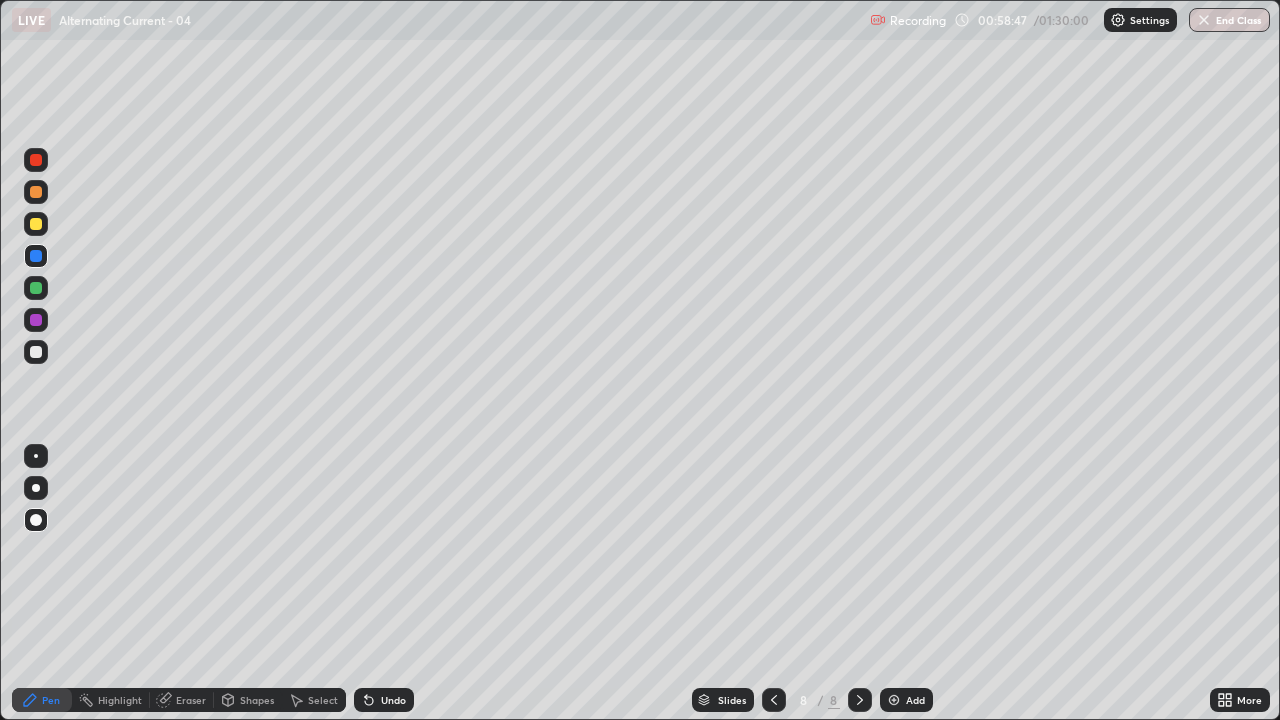 click at bounding box center [36, 320] 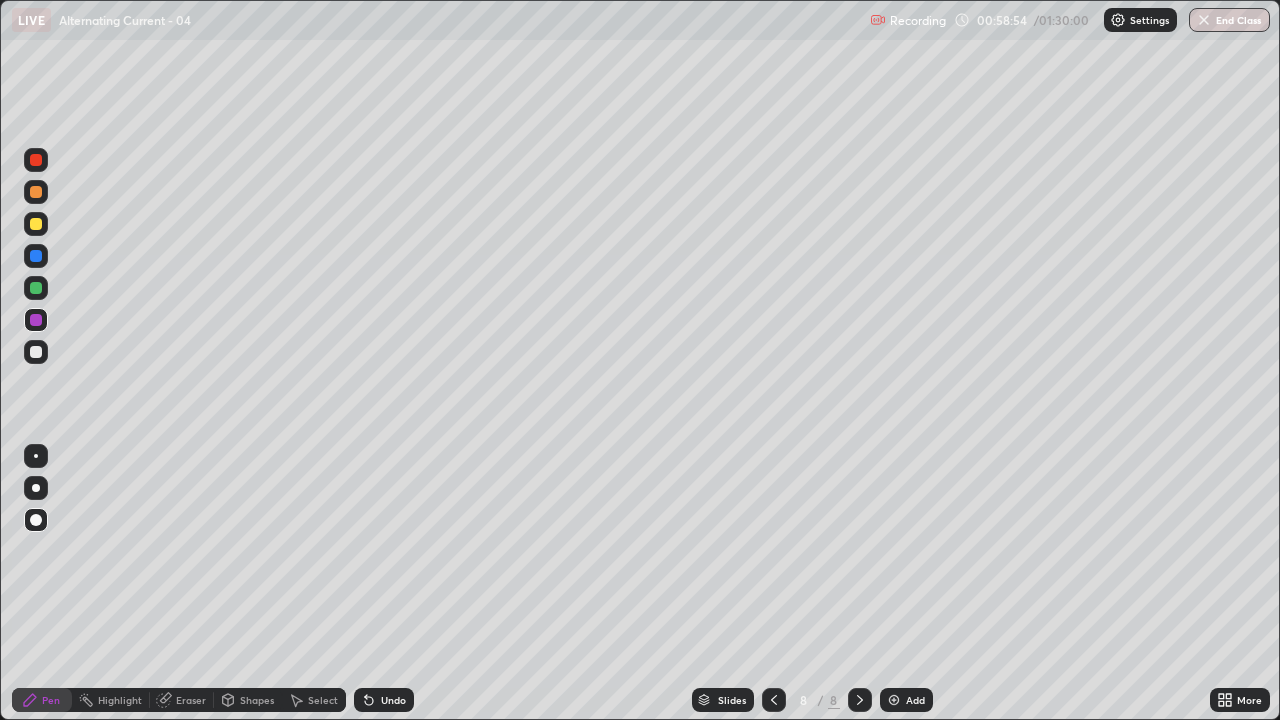 click on "Undo" at bounding box center [384, 700] 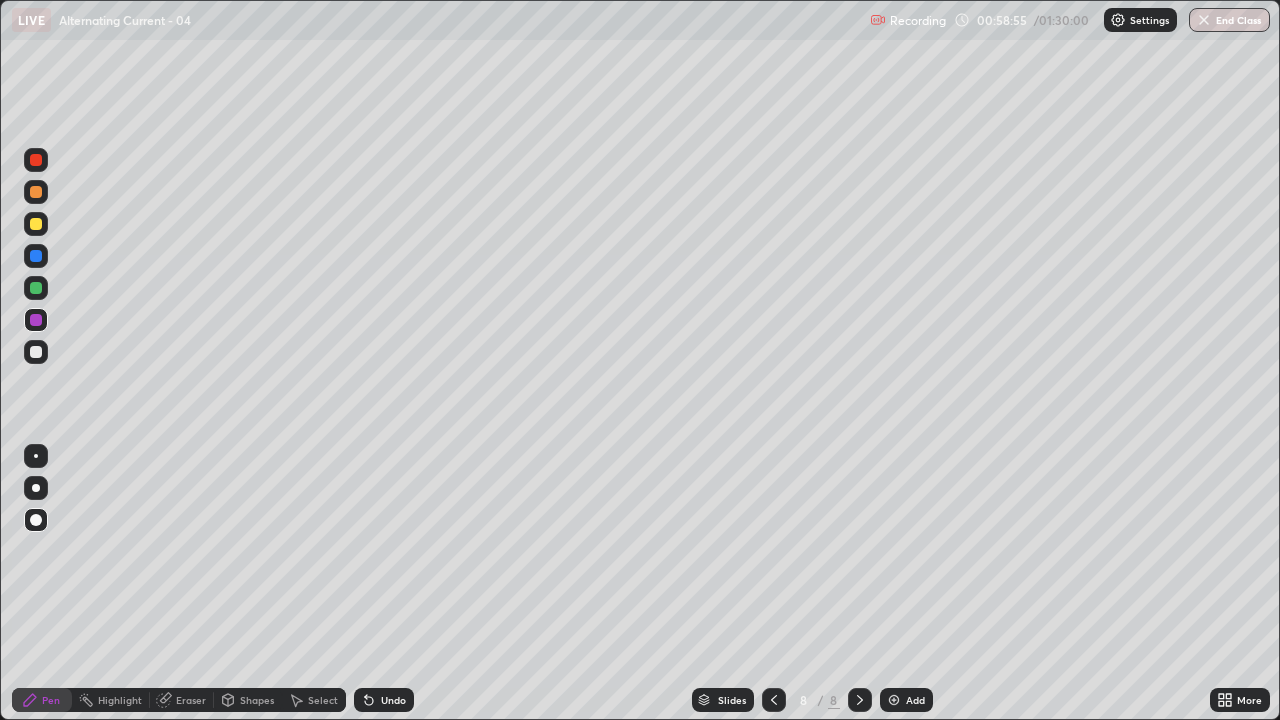 click on "Undo" at bounding box center (384, 700) 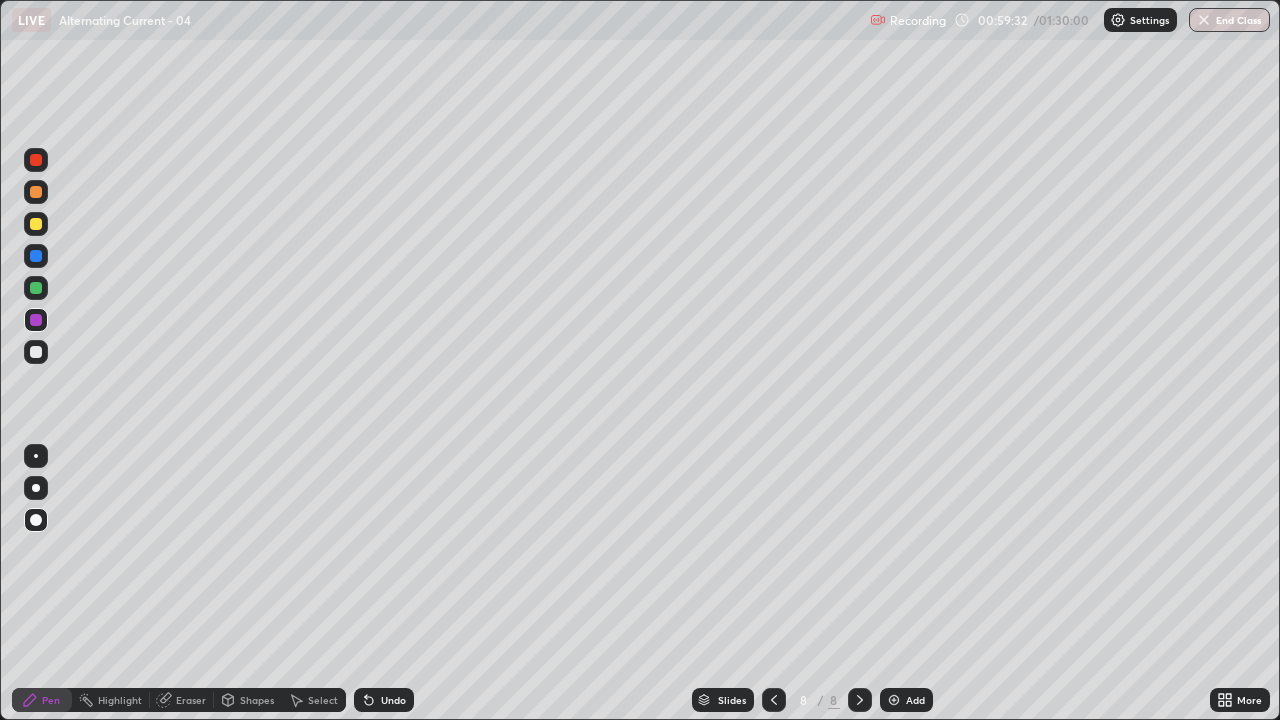 click at bounding box center (36, 256) 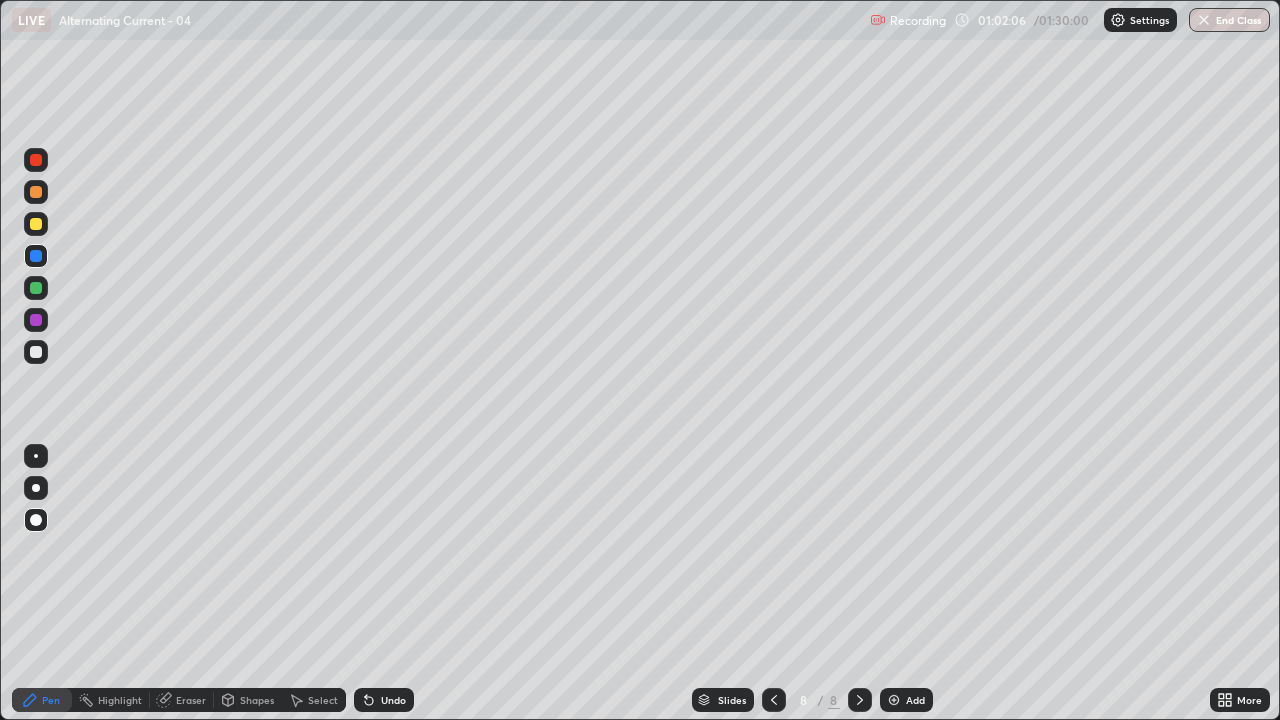 click on "Add" at bounding box center (915, 700) 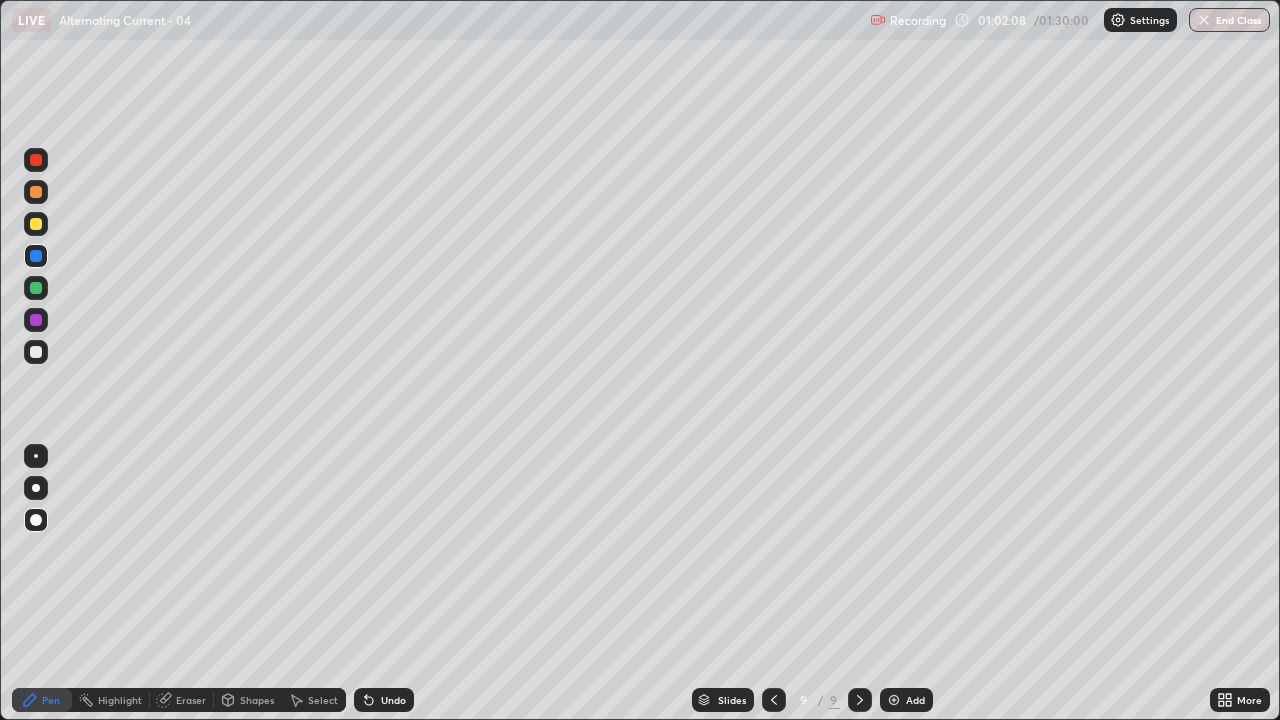 click 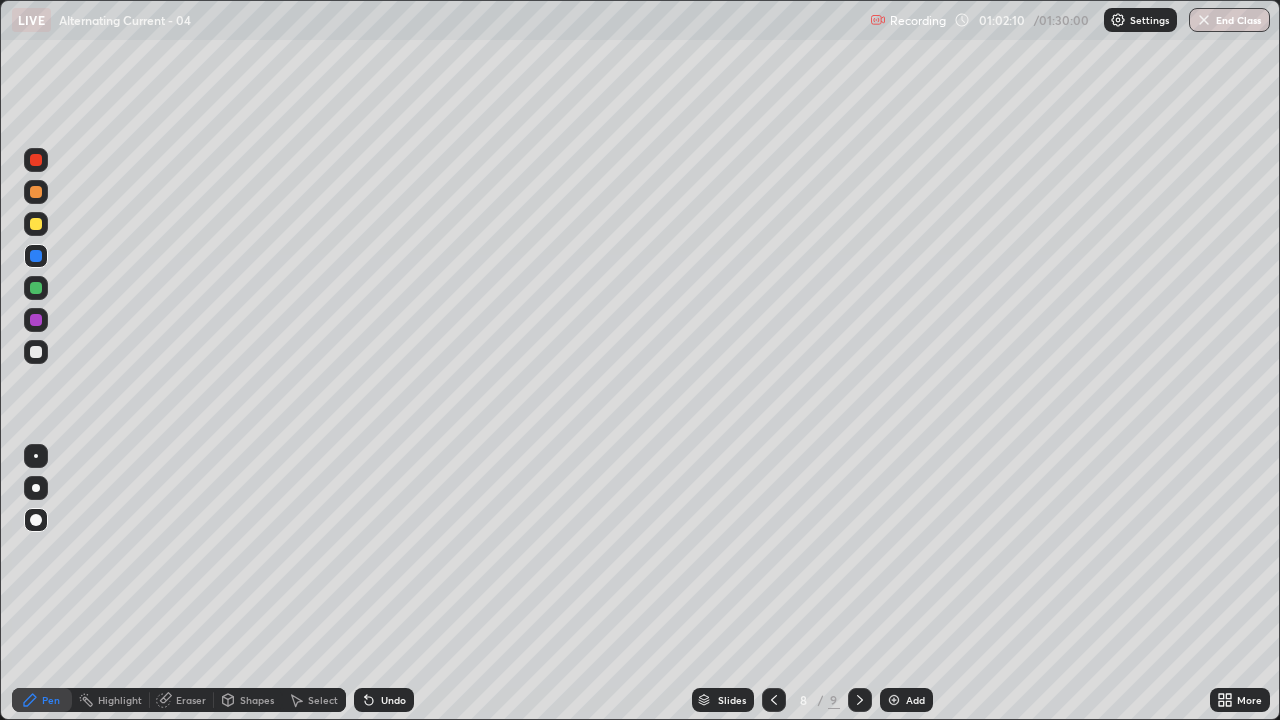 click at bounding box center [36, 352] 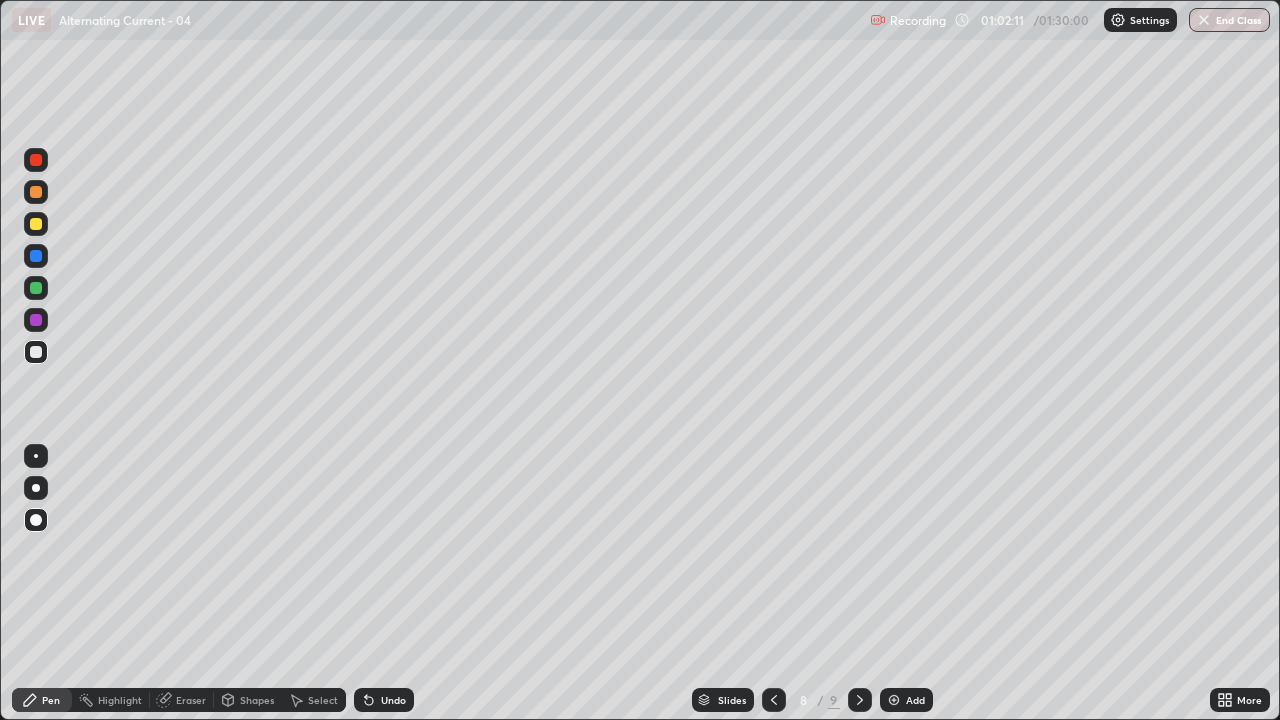 click 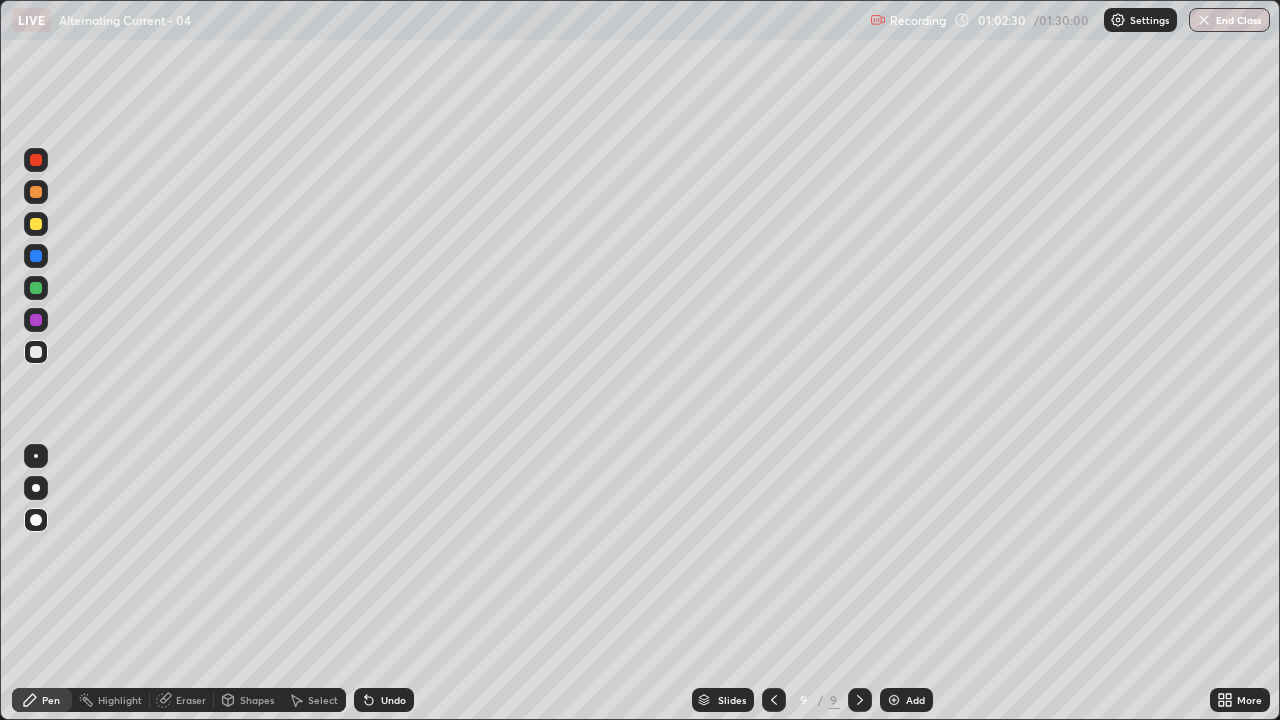 click at bounding box center [36, 160] 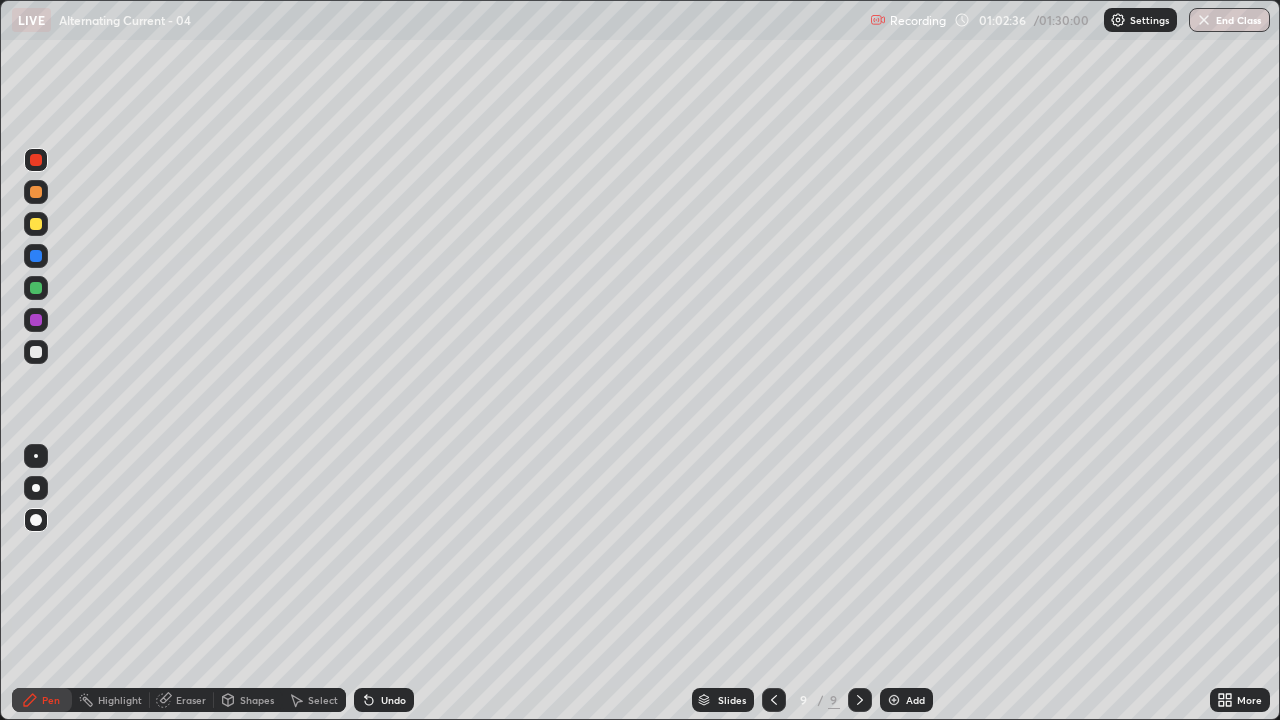 click at bounding box center (36, 352) 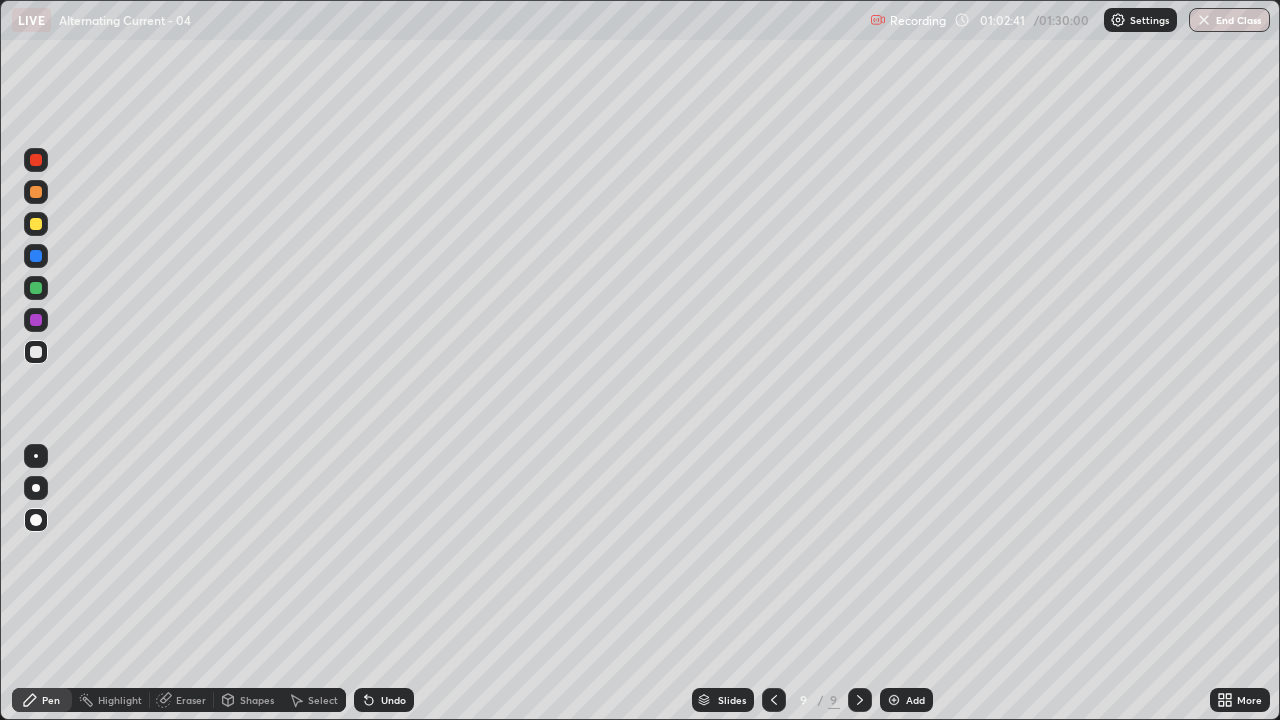 click at bounding box center (36, 160) 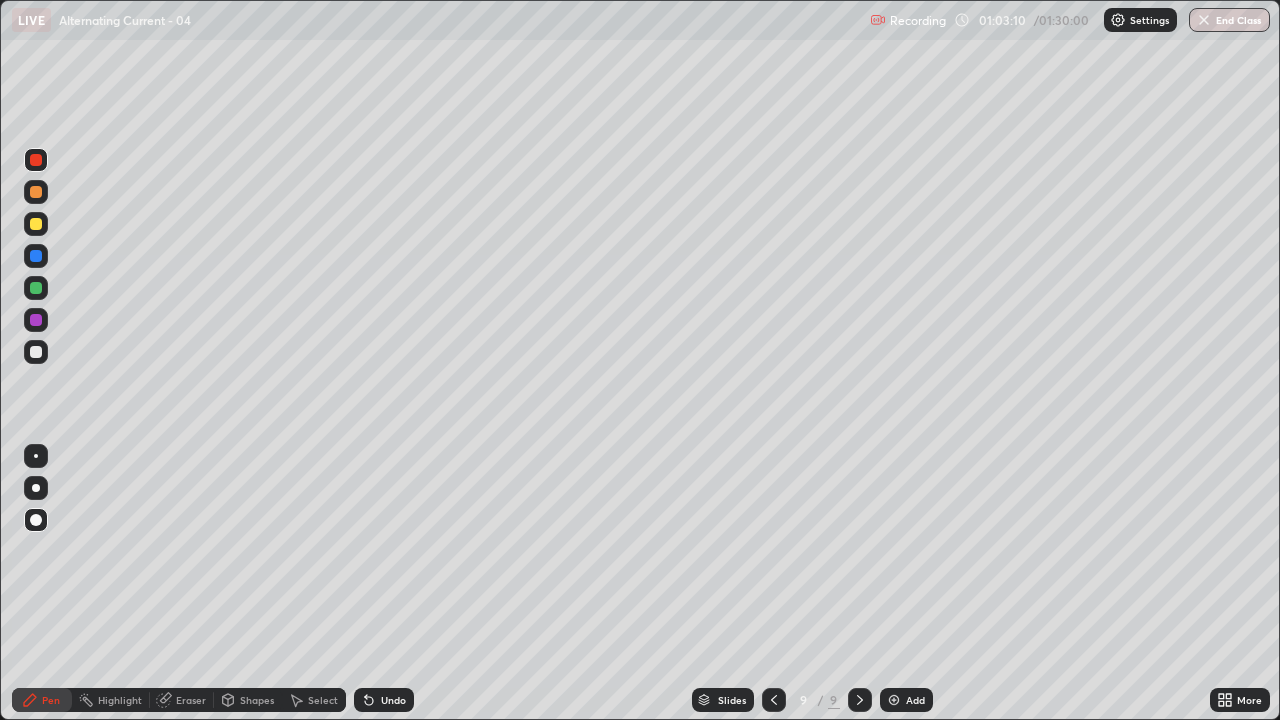 click at bounding box center (36, 256) 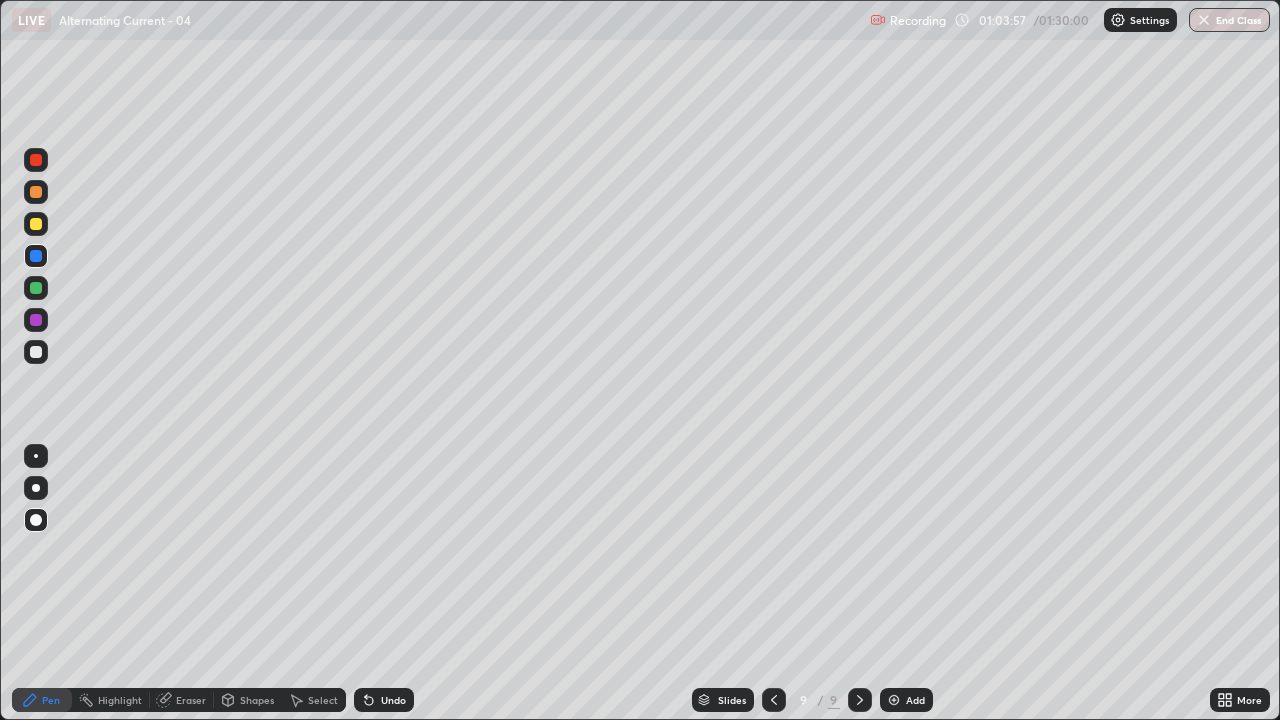 click 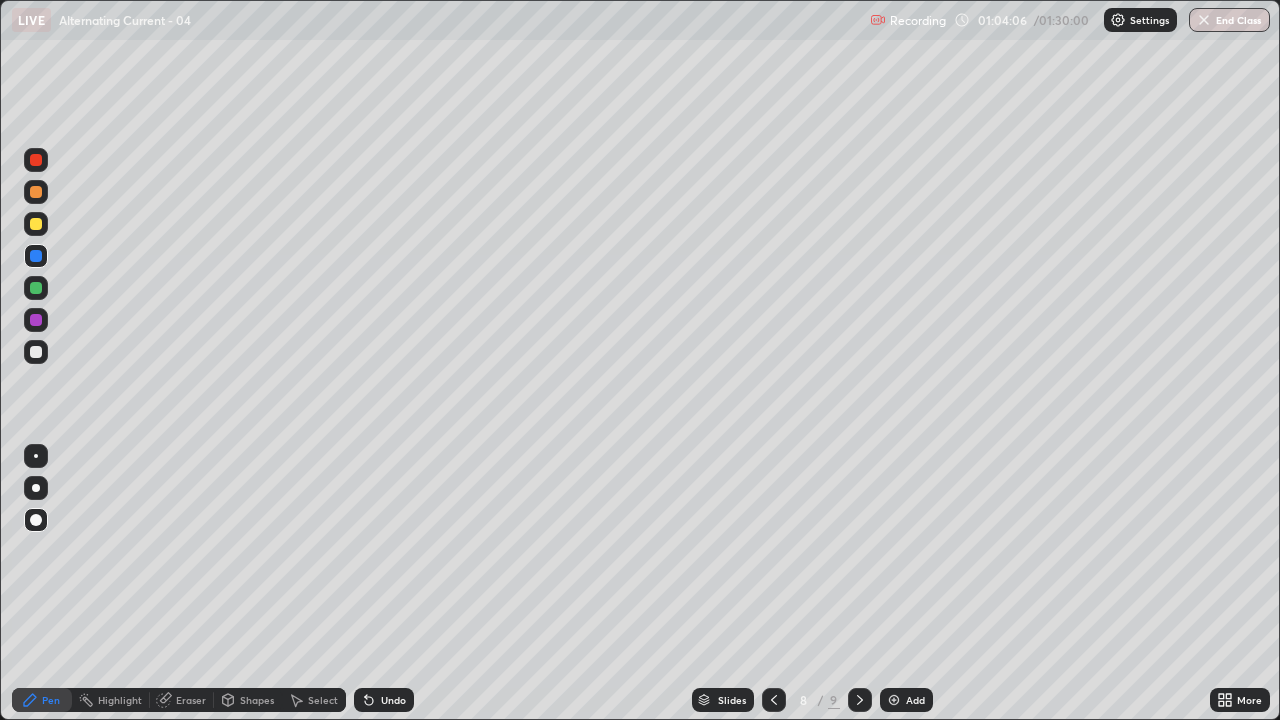 click 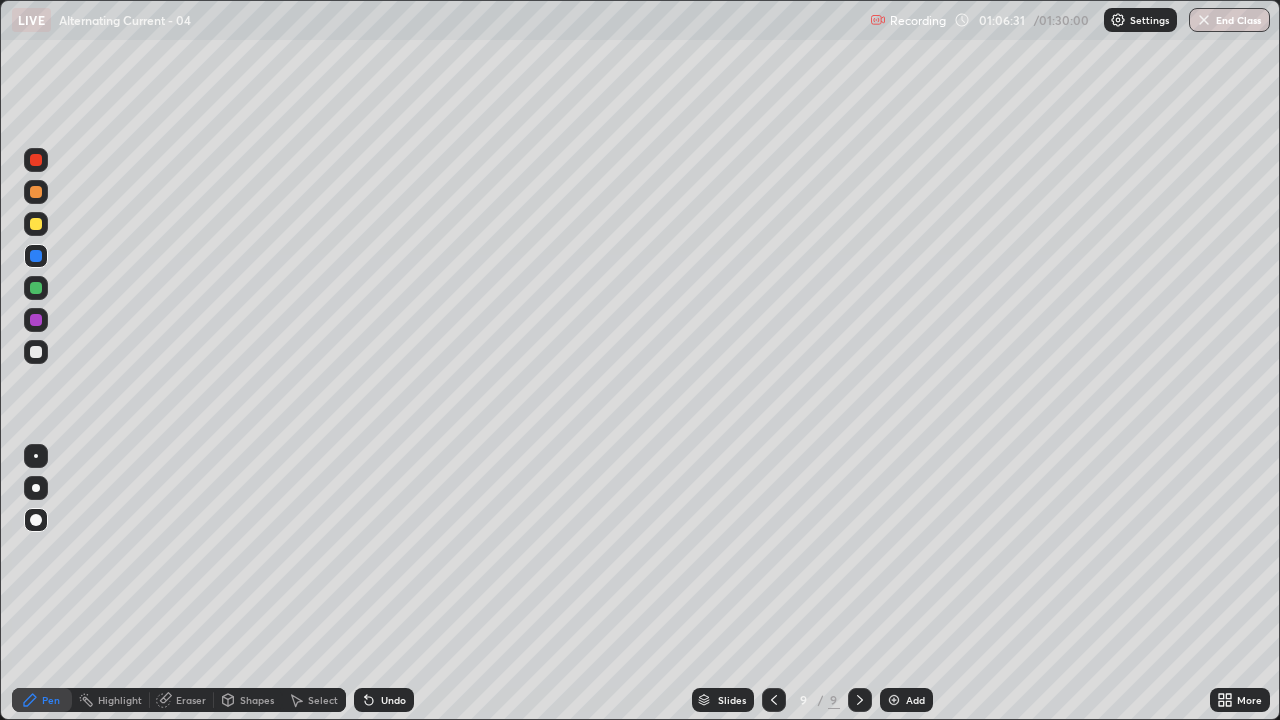 click on "Undo" at bounding box center (393, 700) 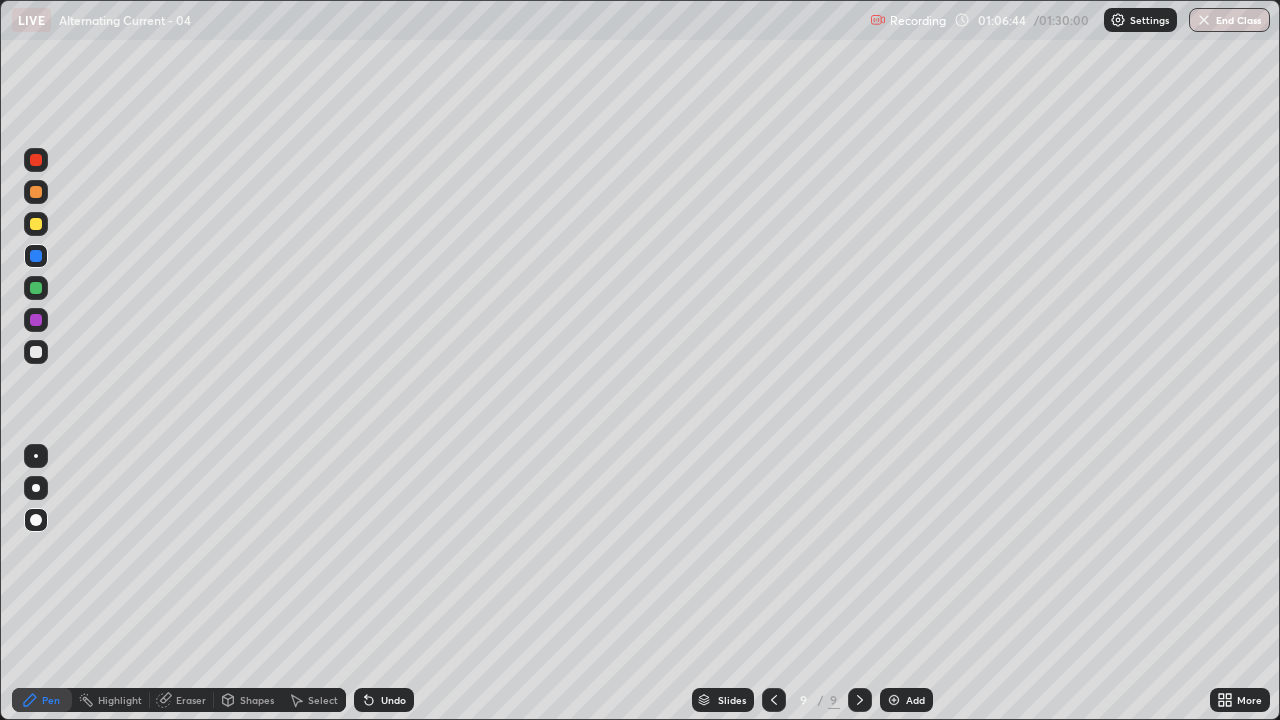 click at bounding box center (774, 700) 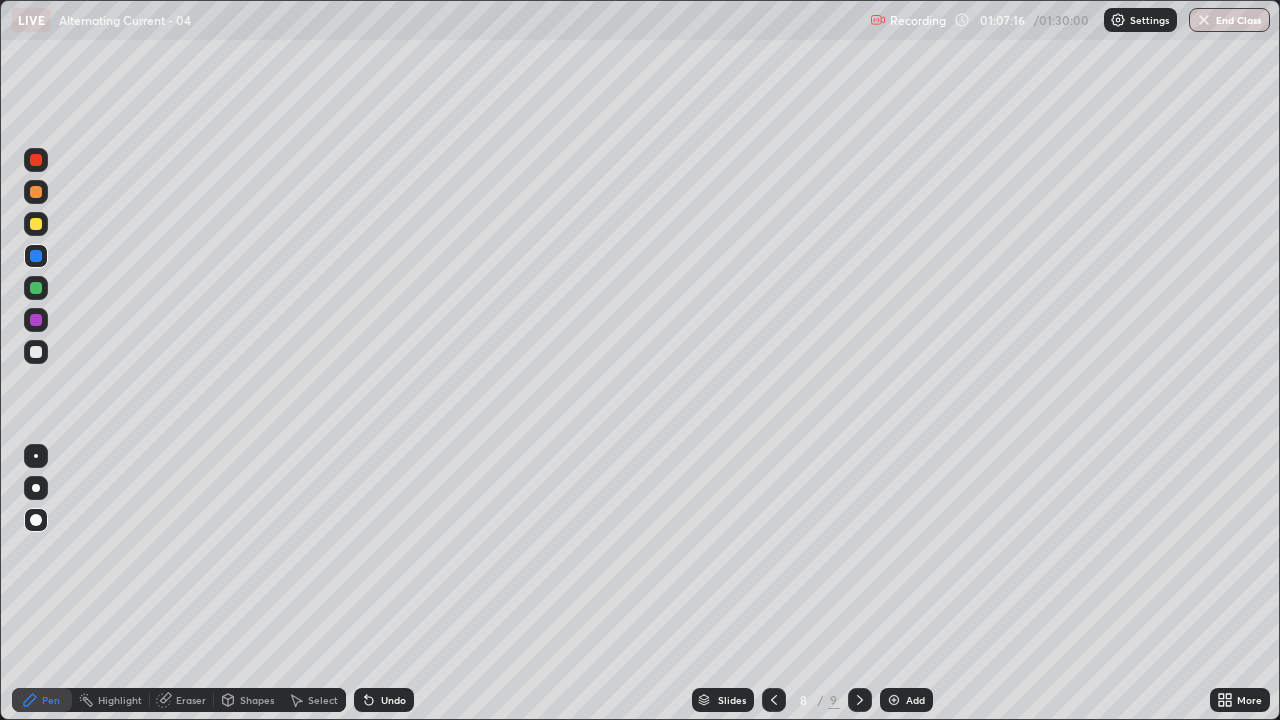 click 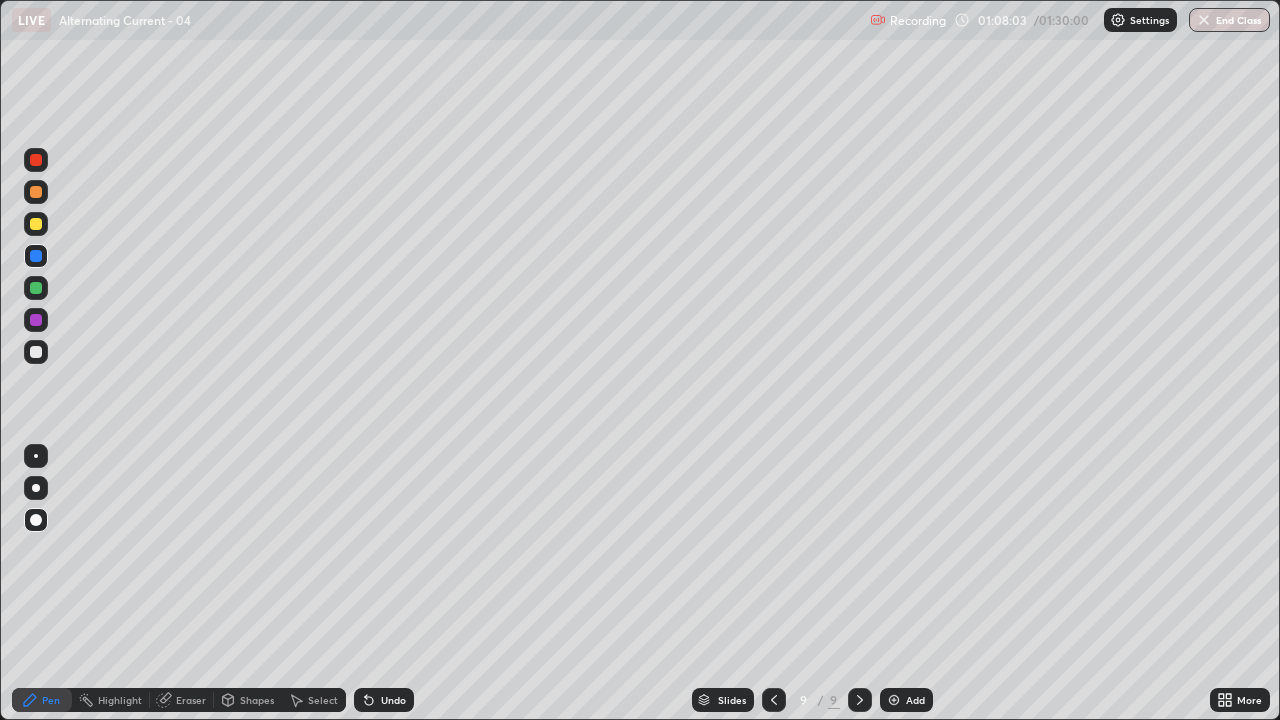 click at bounding box center [36, 352] 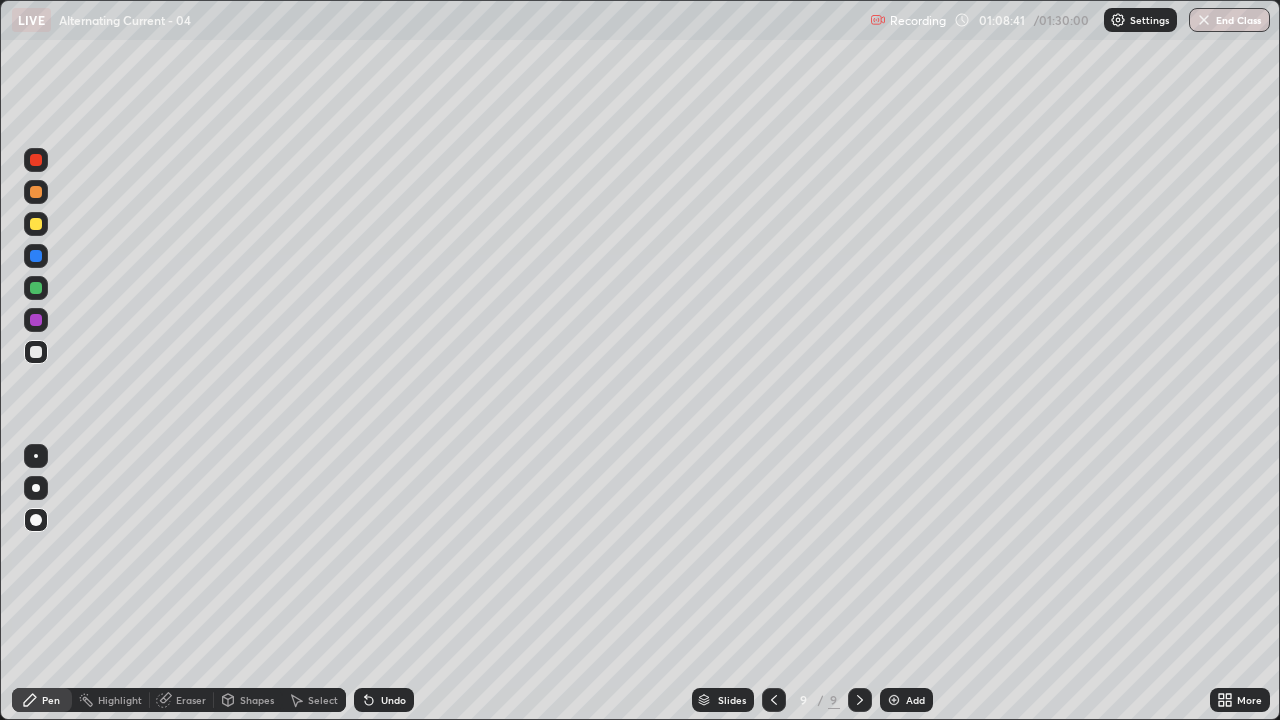 click at bounding box center (894, 700) 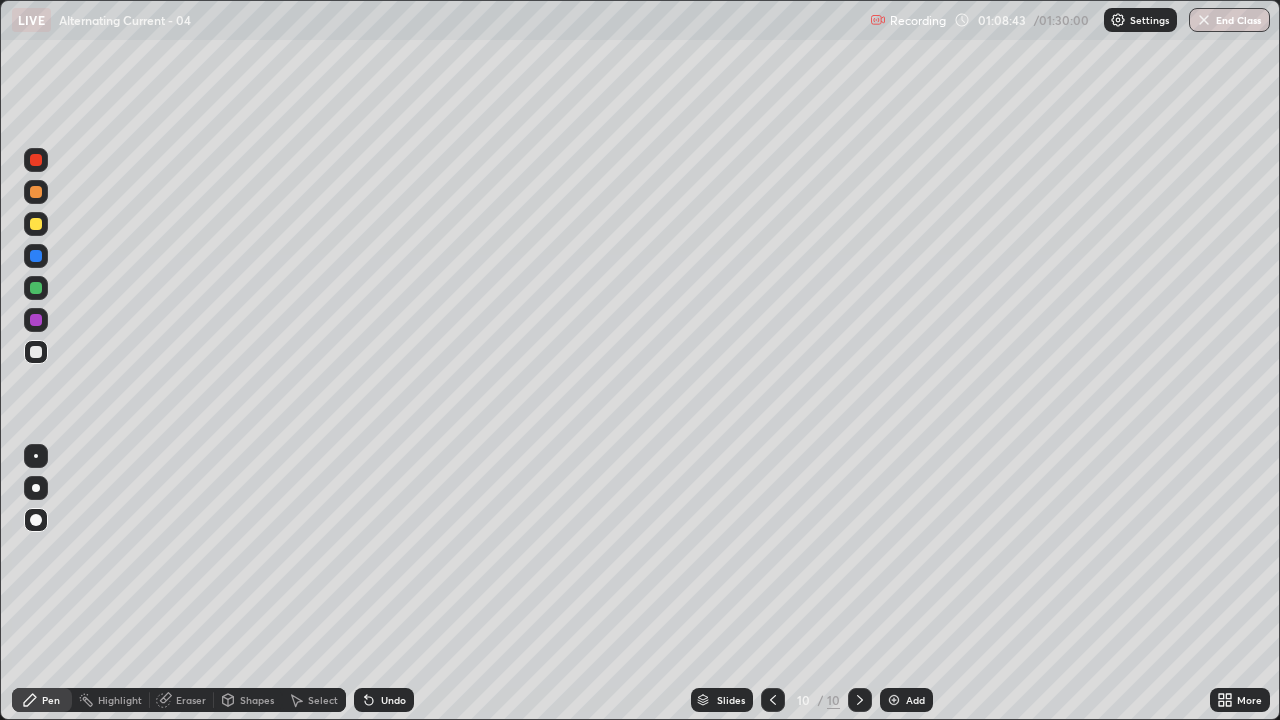 click at bounding box center [36, 224] 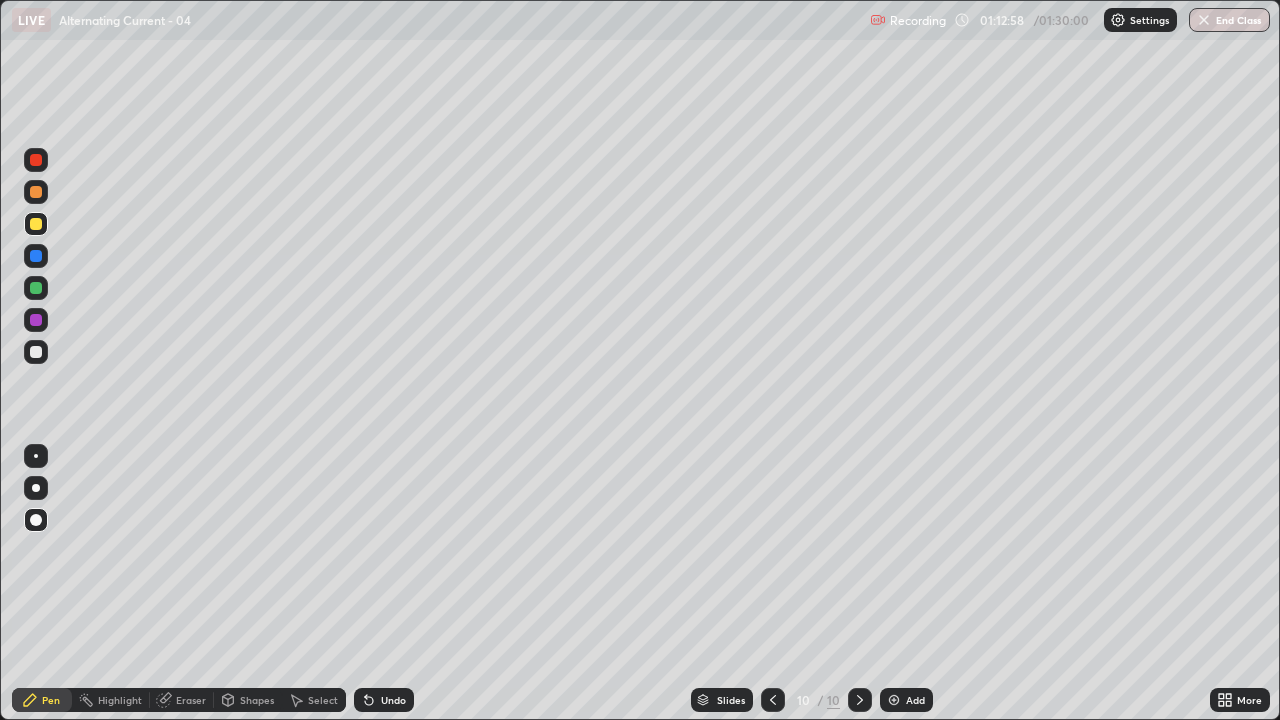 click at bounding box center (36, 288) 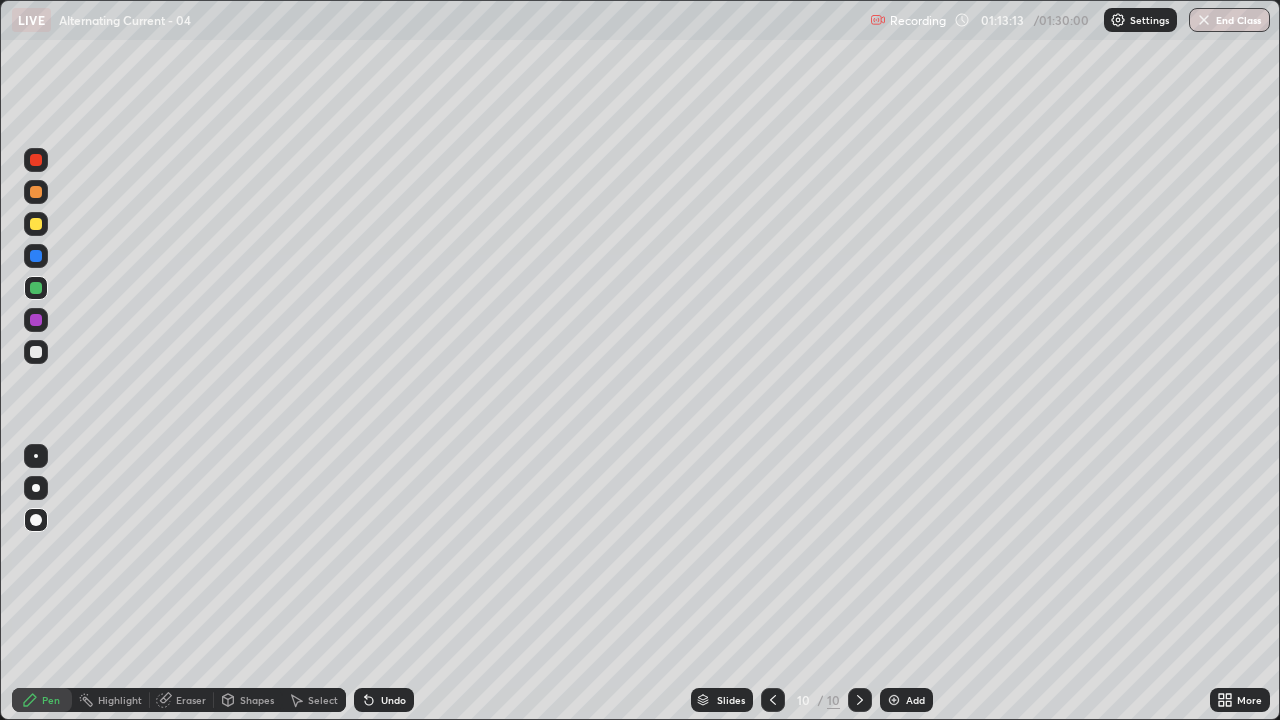 click on "Undo" at bounding box center [393, 700] 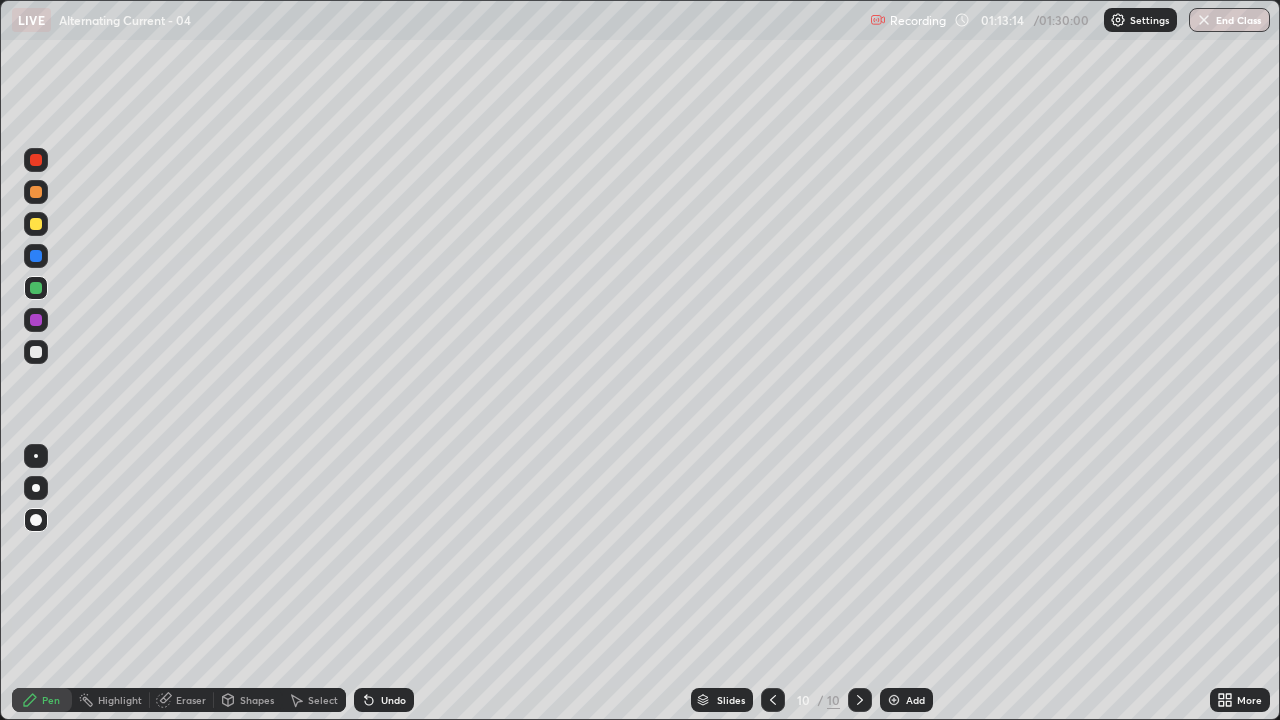 click on "Undo" at bounding box center [384, 700] 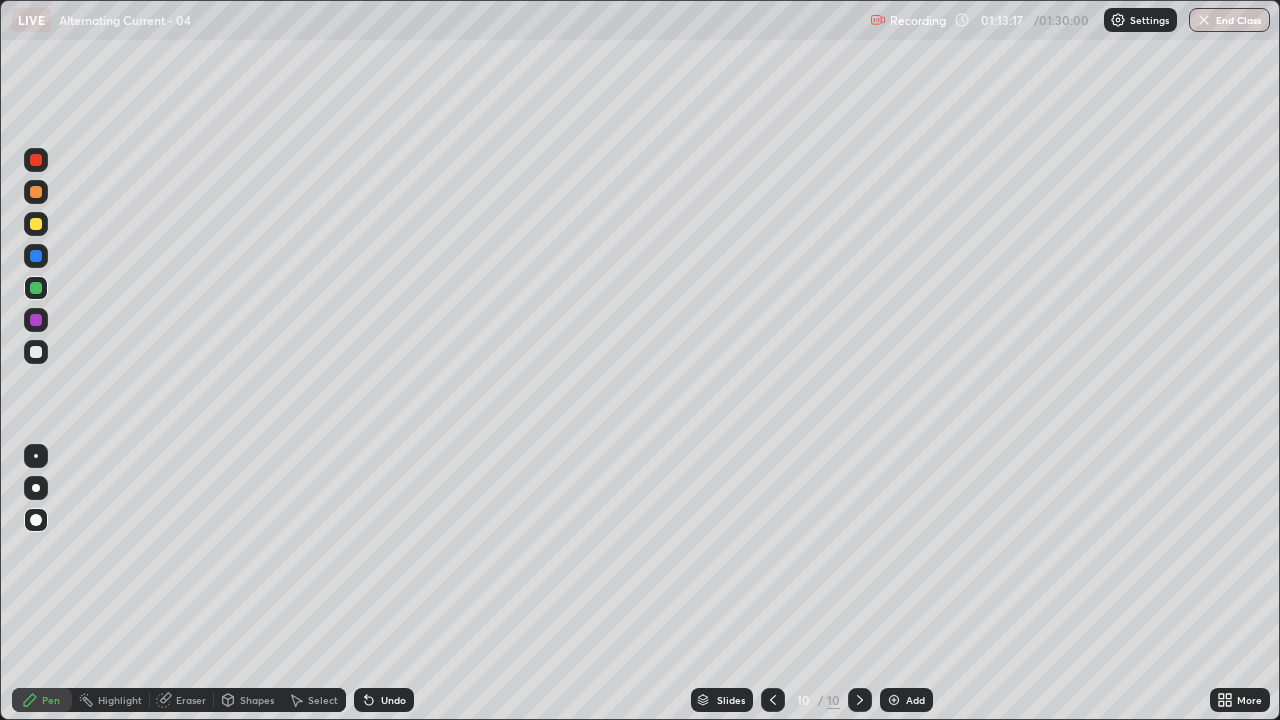 click at bounding box center (36, 352) 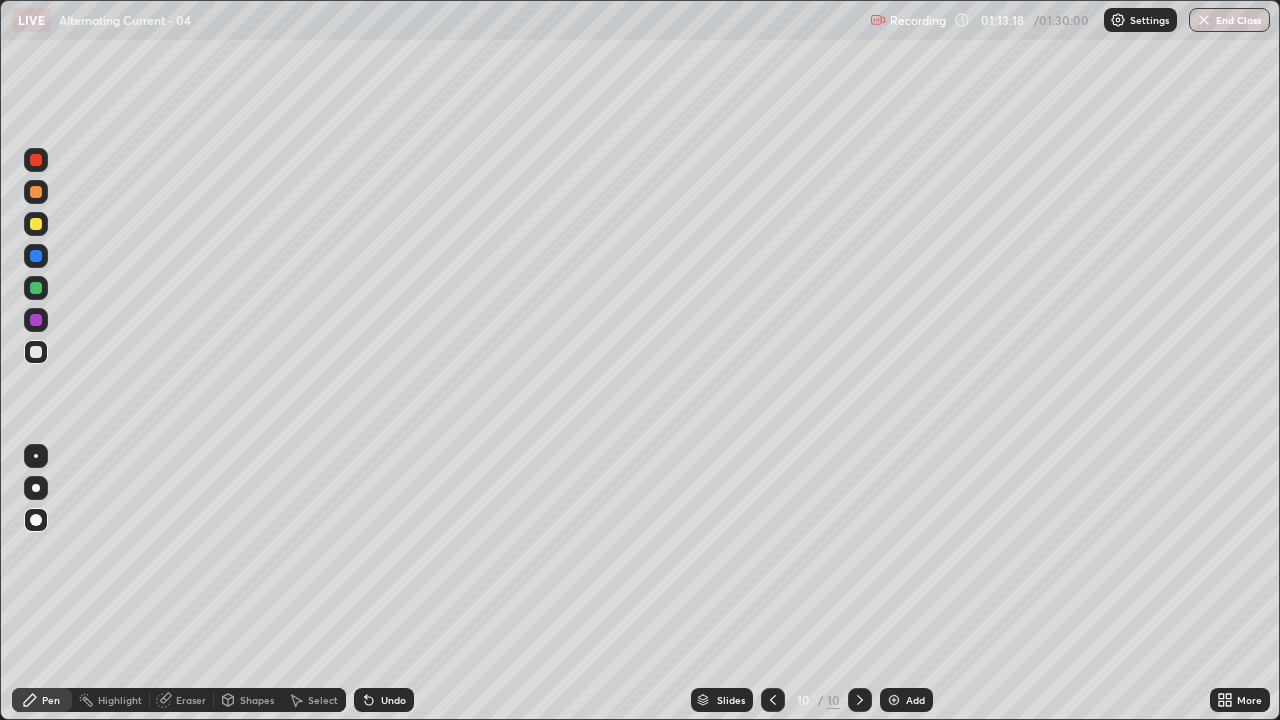 click at bounding box center (36, 288) 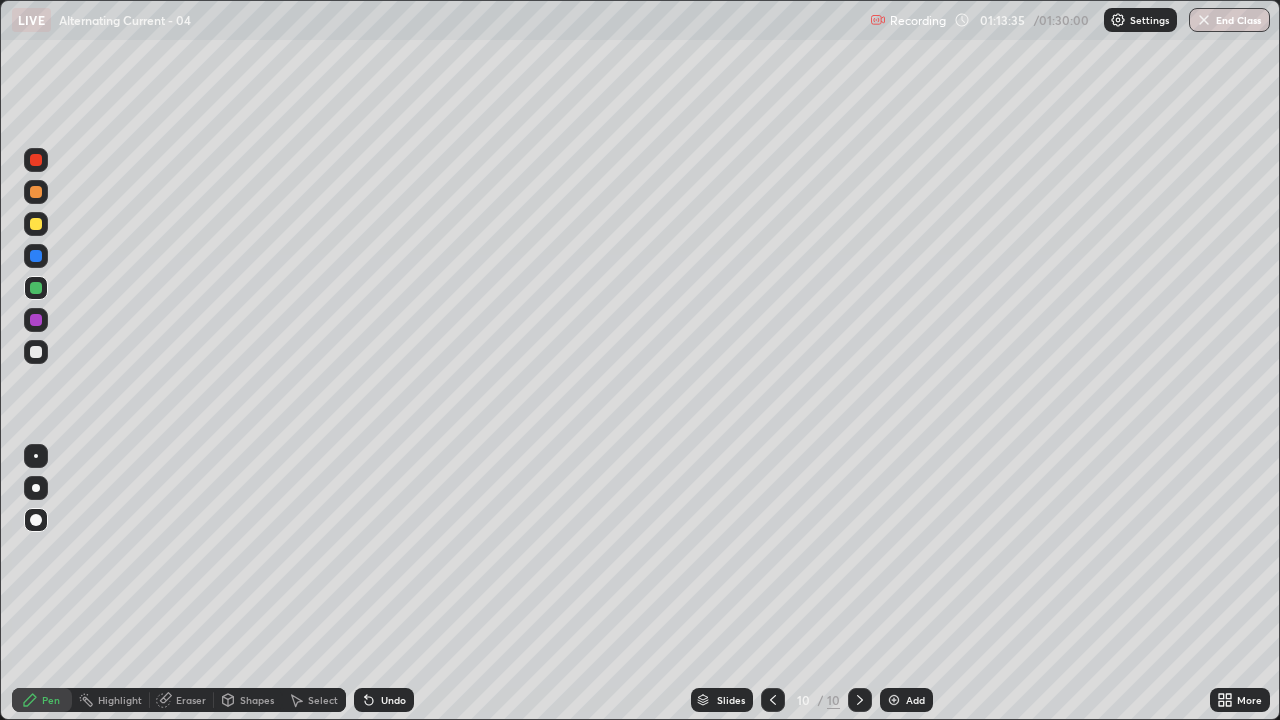 click at bounding box center (36, 288) 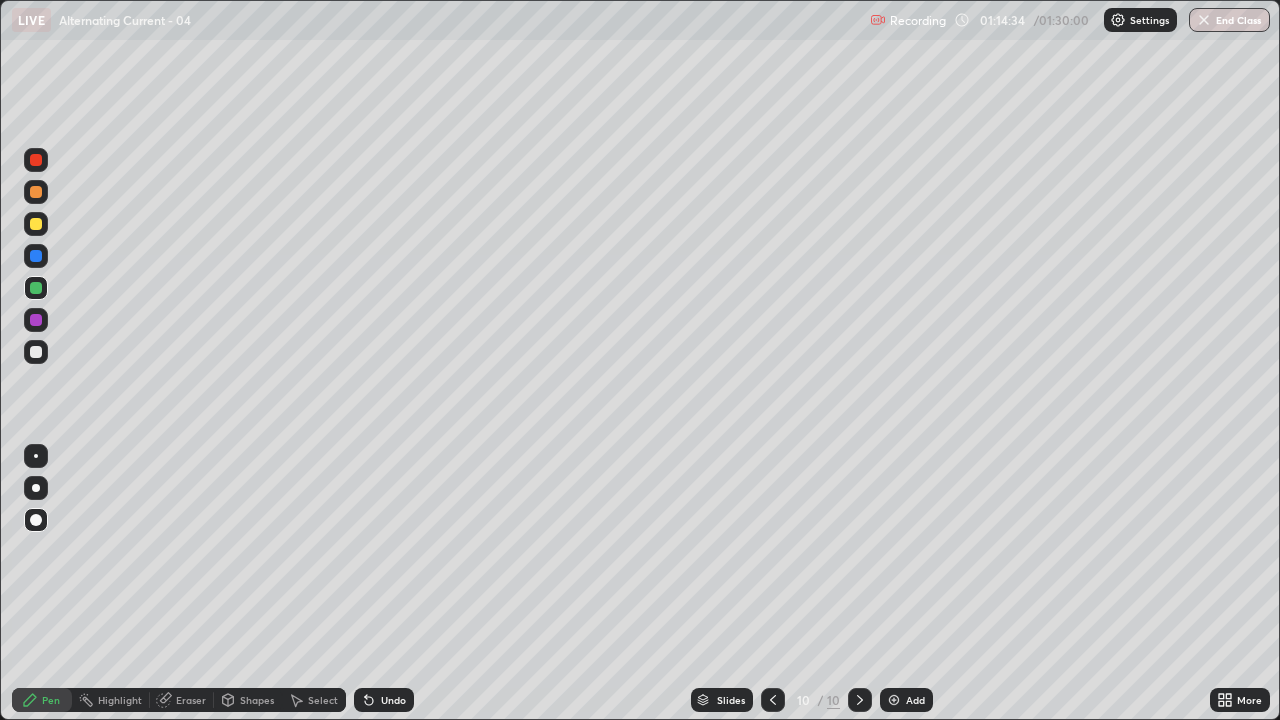 click at bounding box center (36, 320) 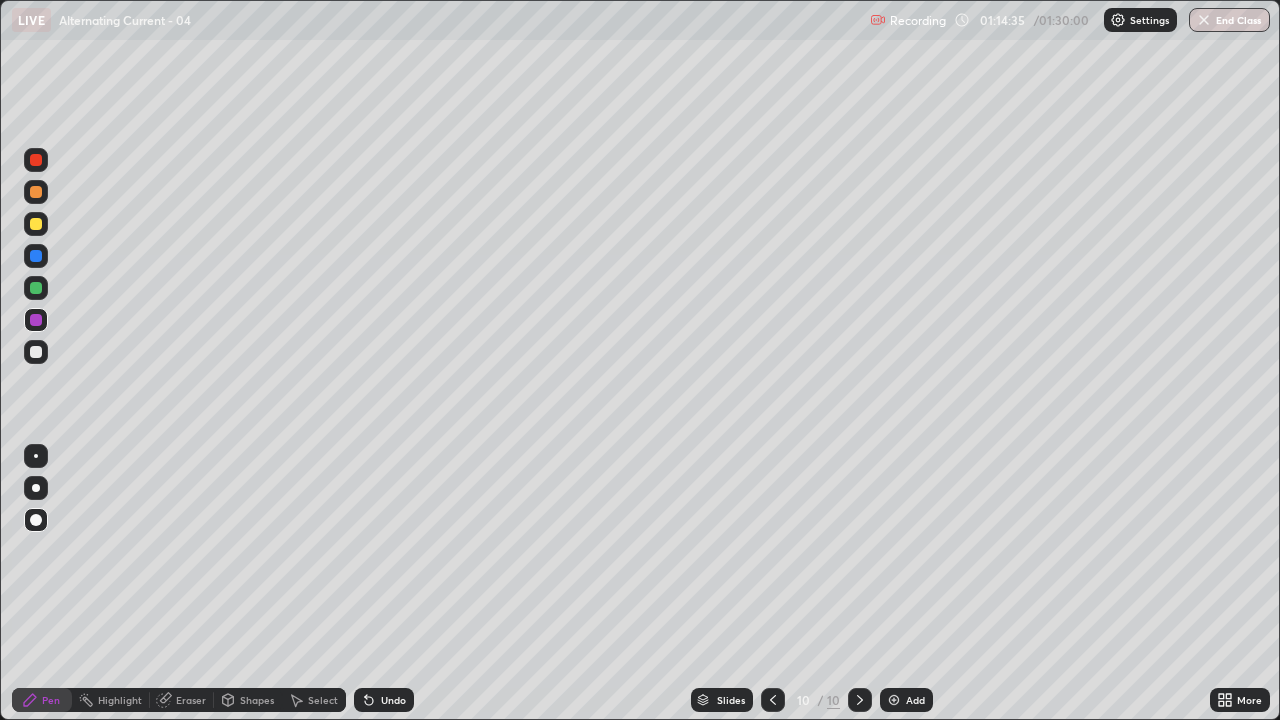 click at bounding box center (36, 288) 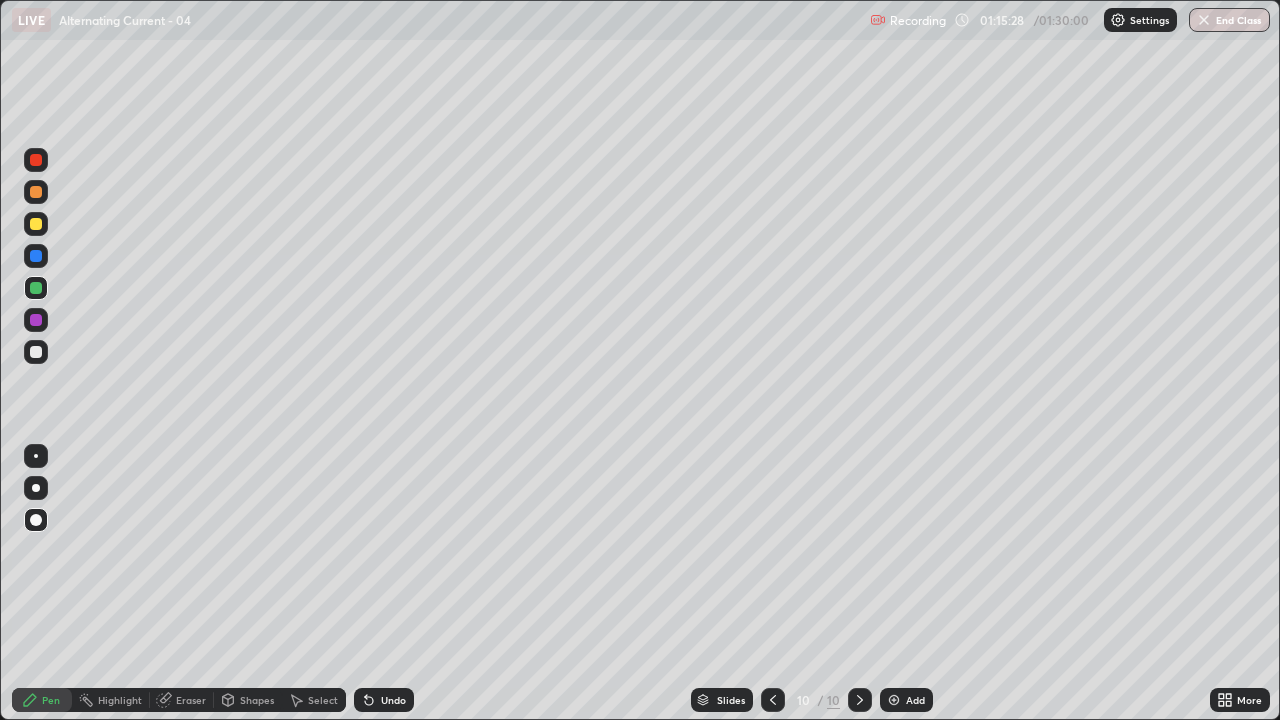 click at bounding box center (36, 320) 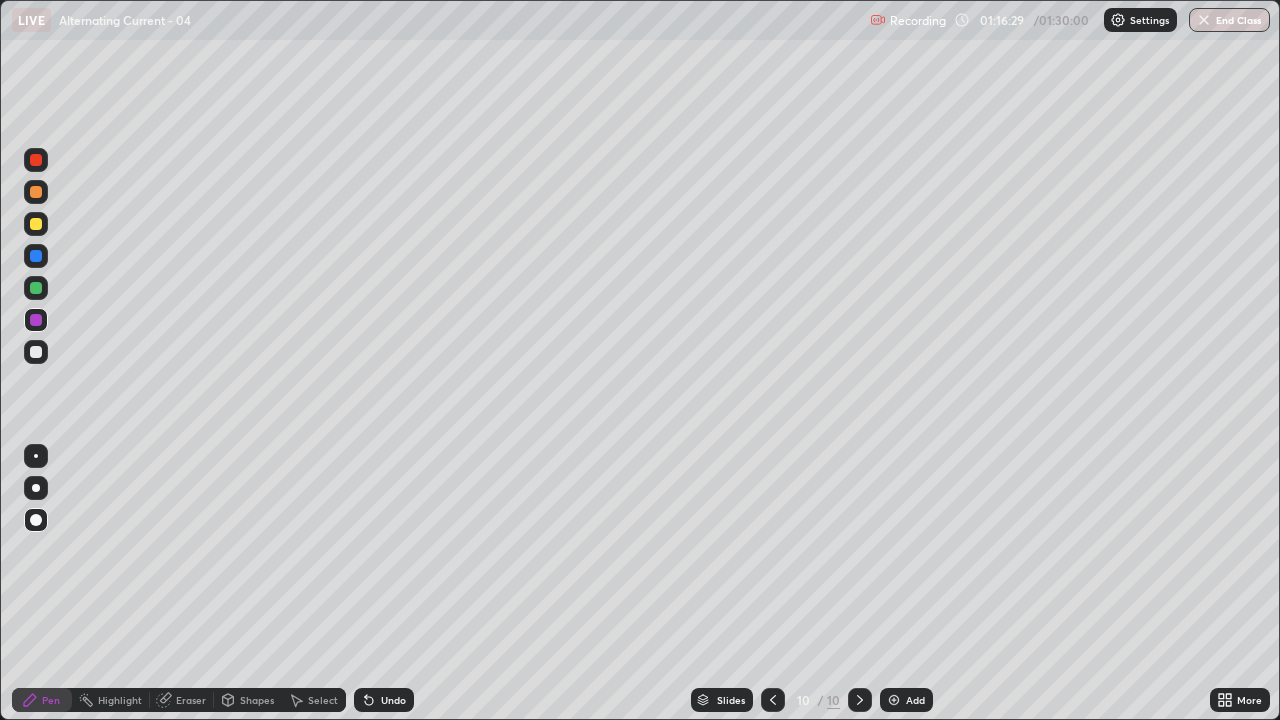 click on "Undo" at bounding box center [393, 700] 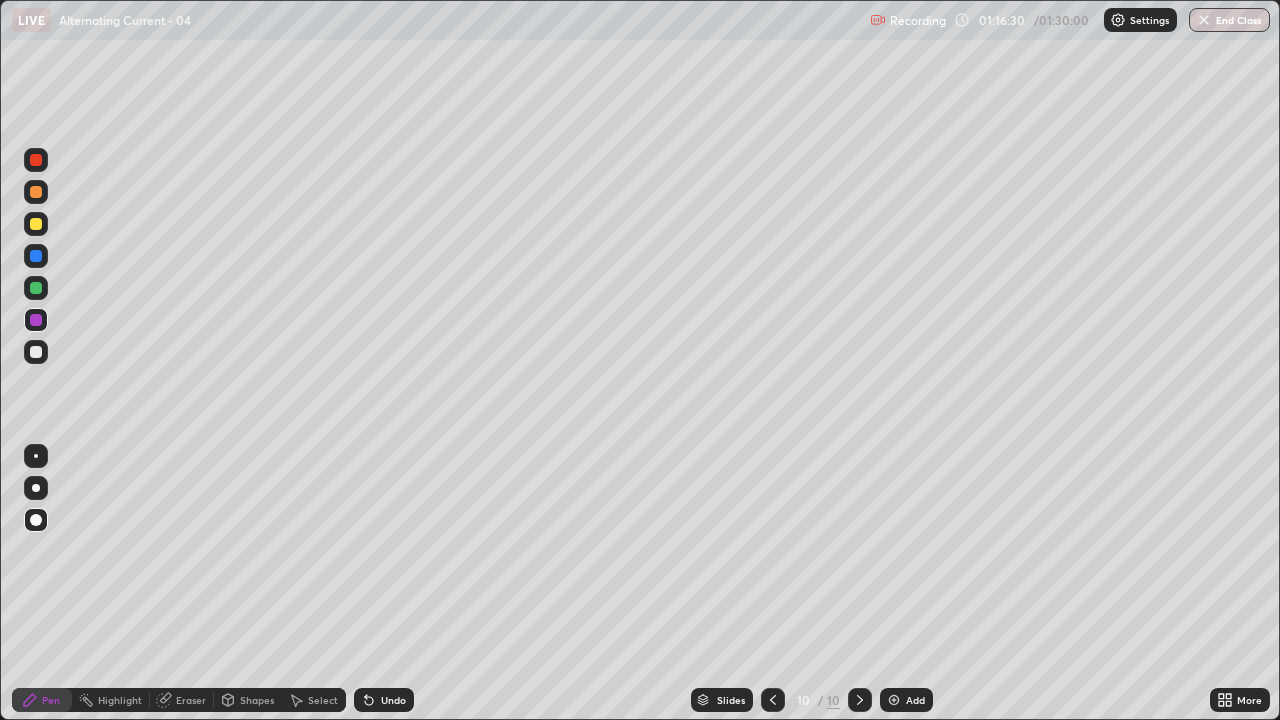 click on "Undo" at bounding box center (384, 700) 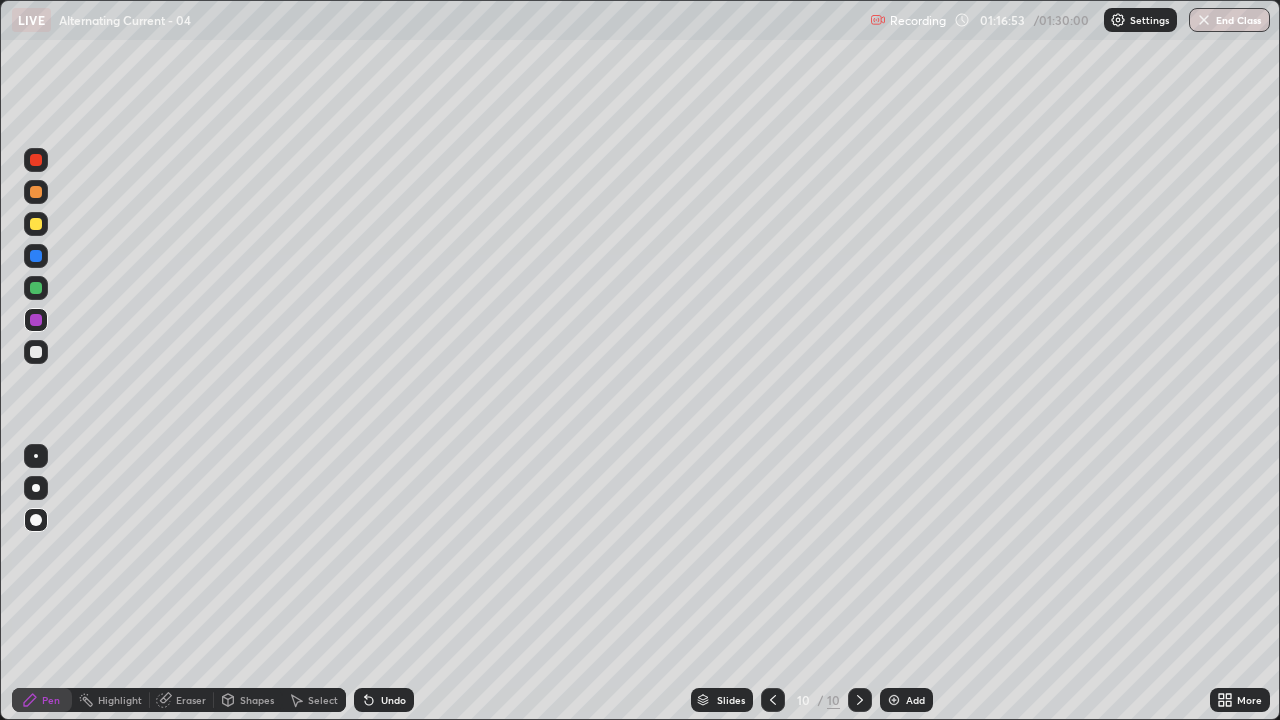 click on "Undo" at bounding box center (393, 700) 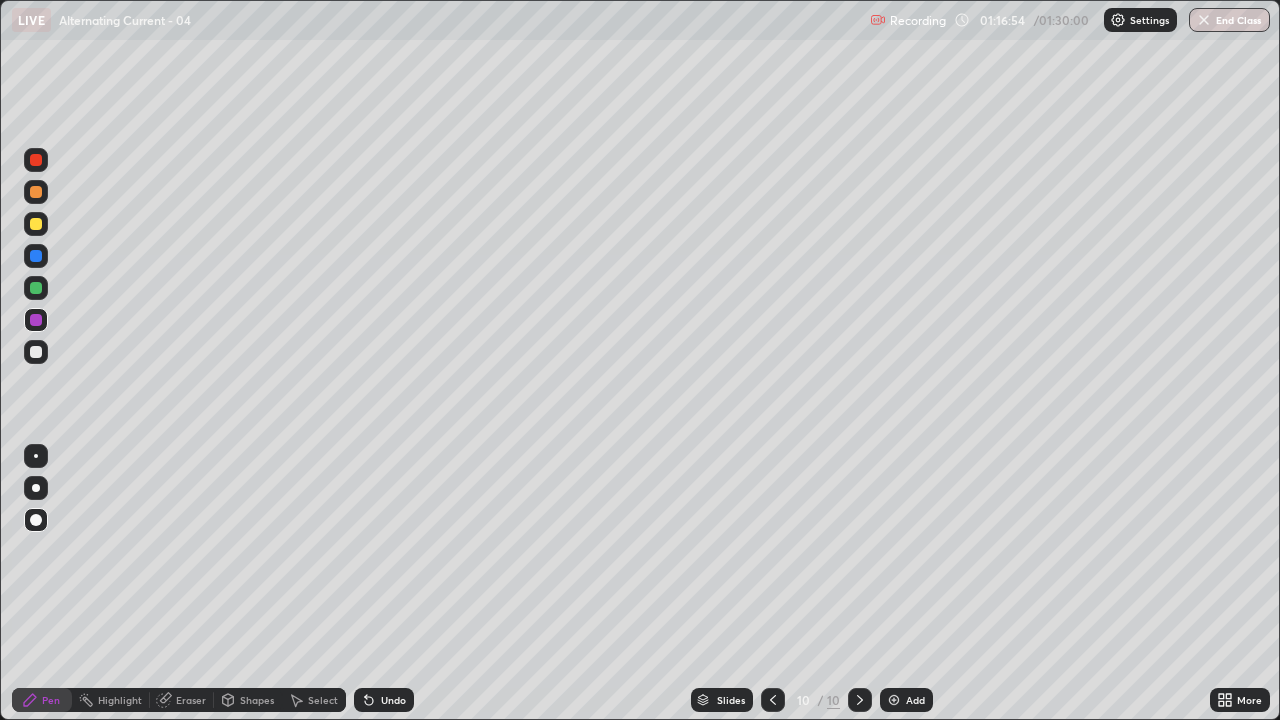 click 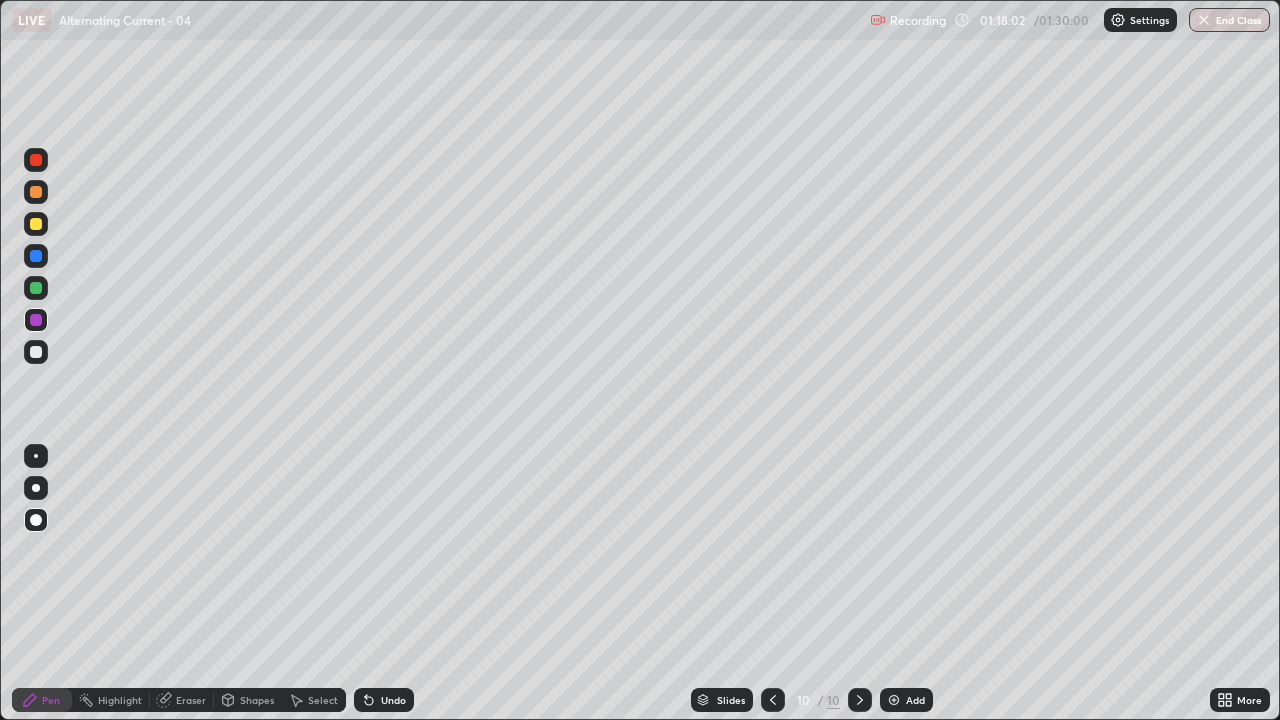 click at bounding box center (36, 288) 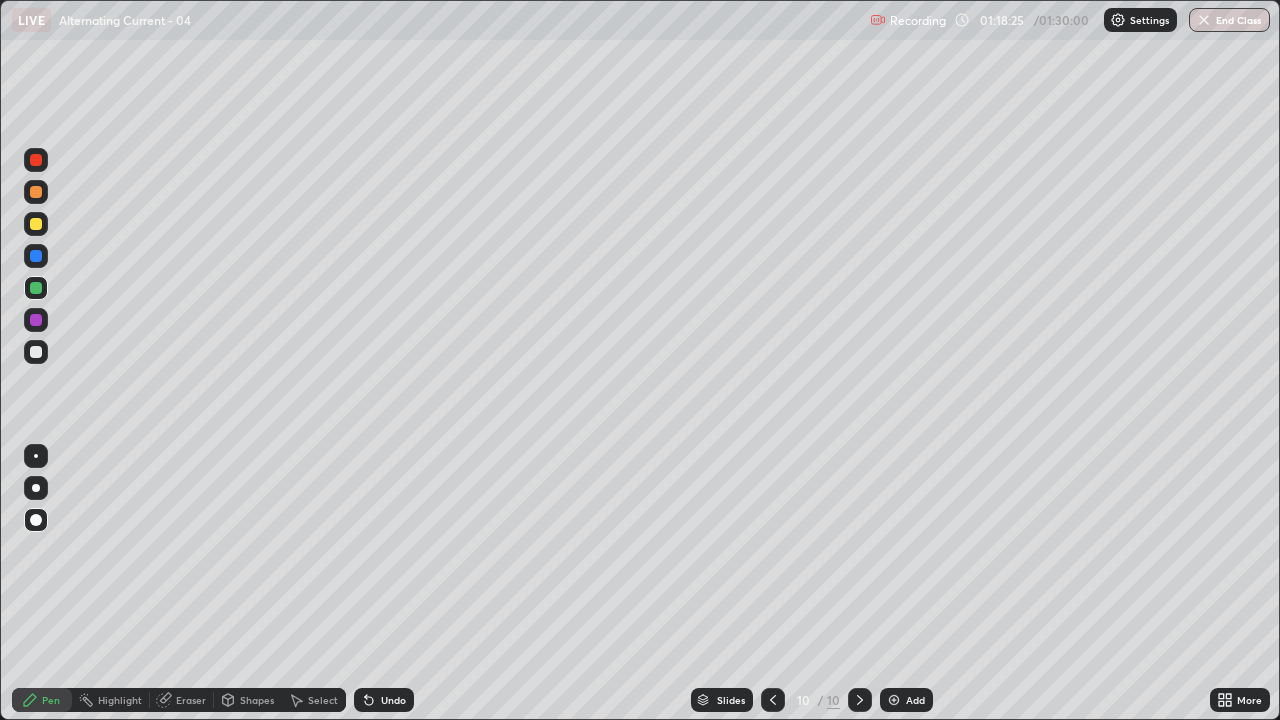 click at bounding box center [36, 352] 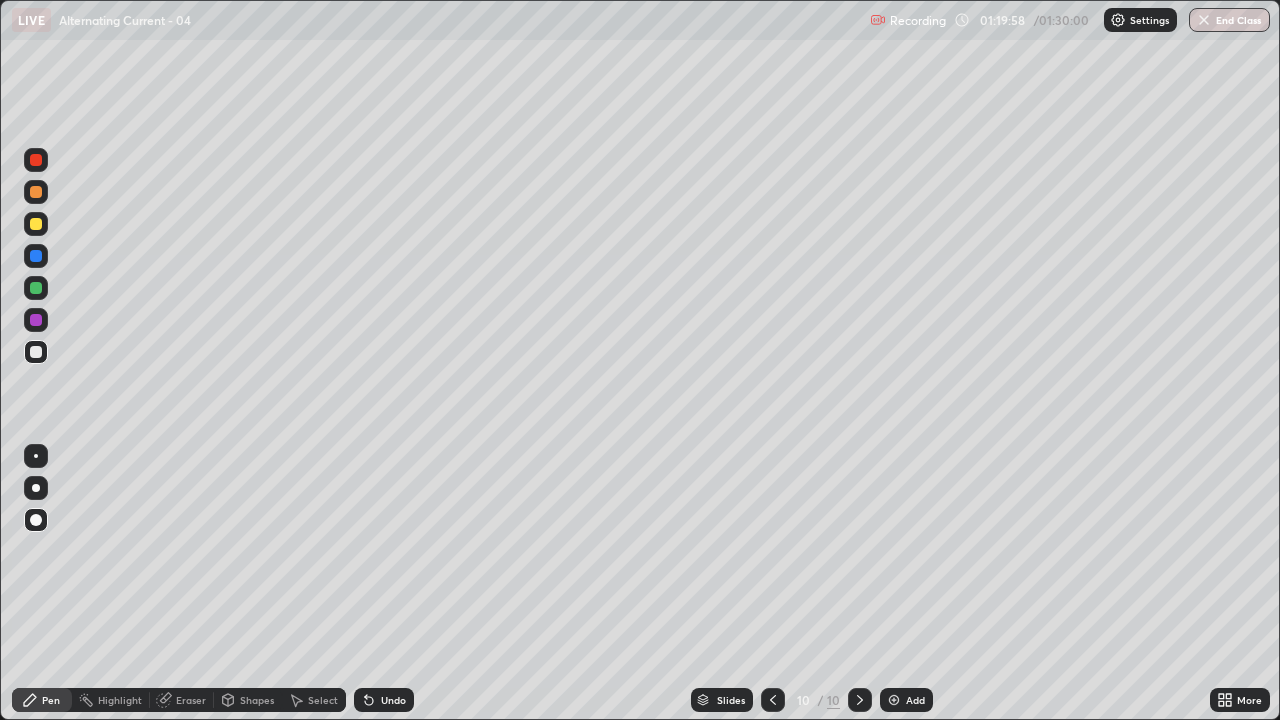 click on "End Class" at bounding box center (1229, 20) 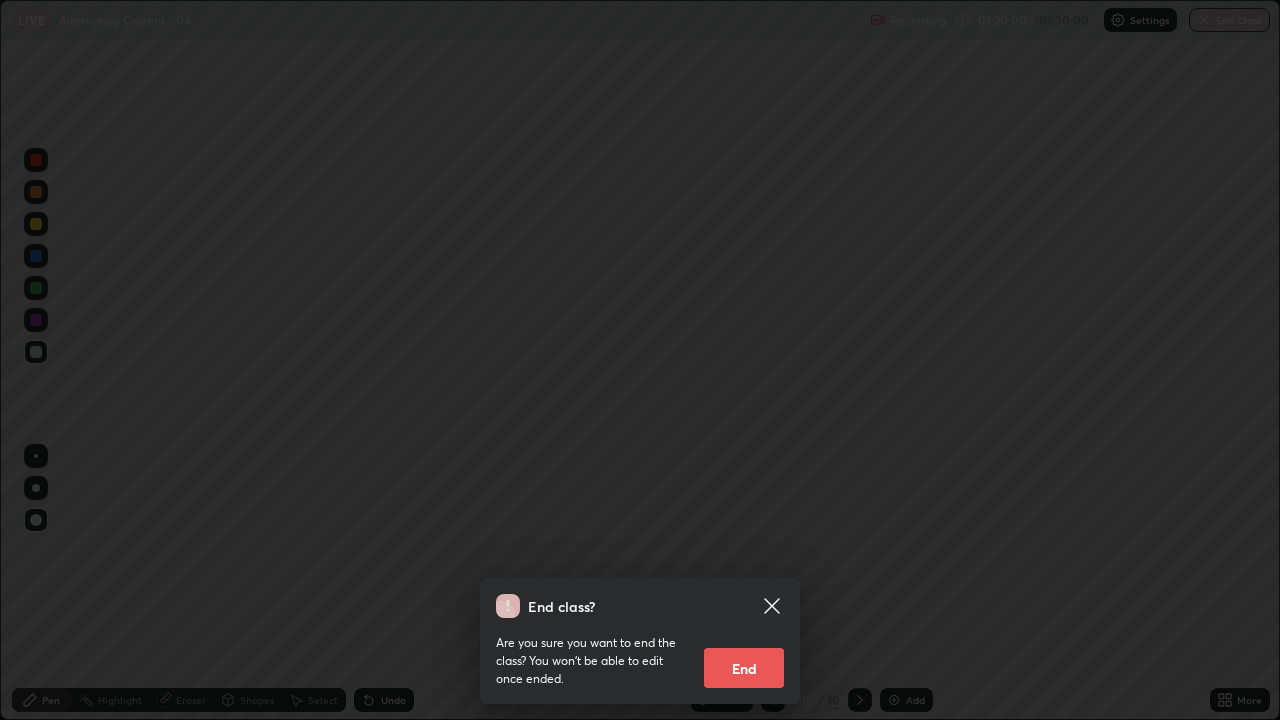 click on "End" at bounding box center [744, 668] 